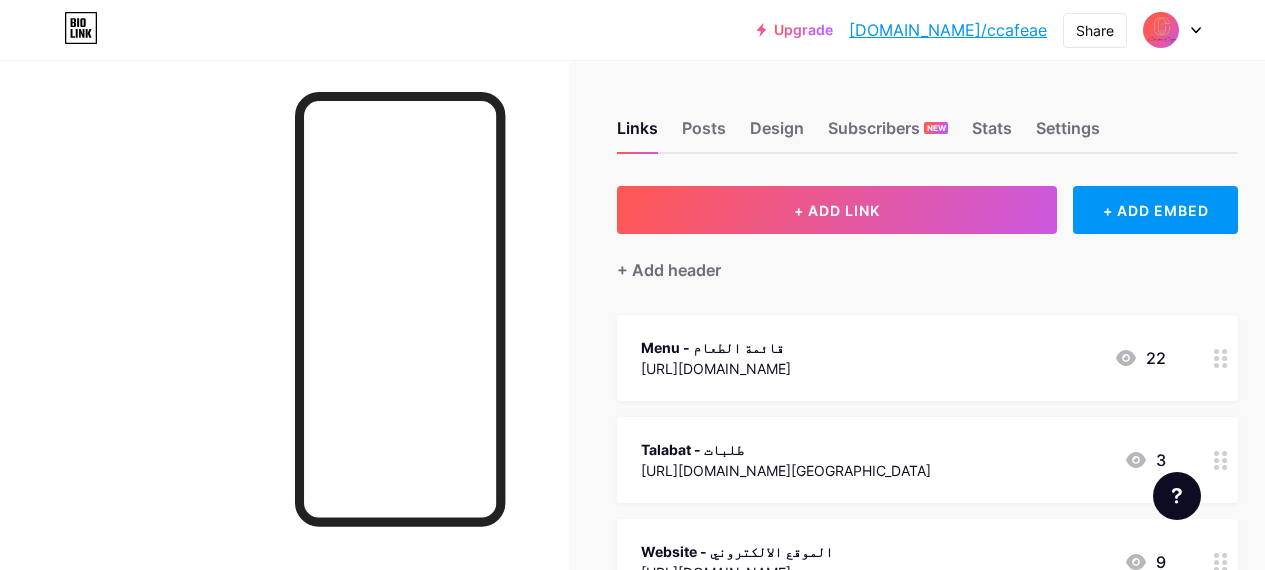 scroll, scrollTop: 0, scrollLeft: 0, axis: both 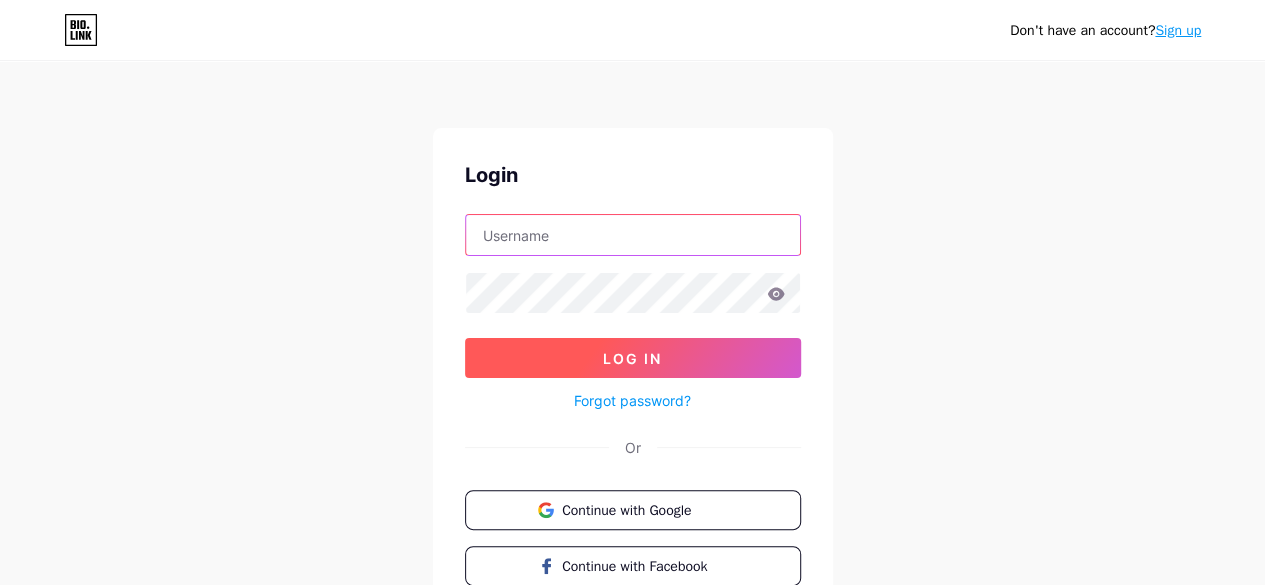 type on "[EMAIL_ADDRESS][DOMAIN_NAME]" 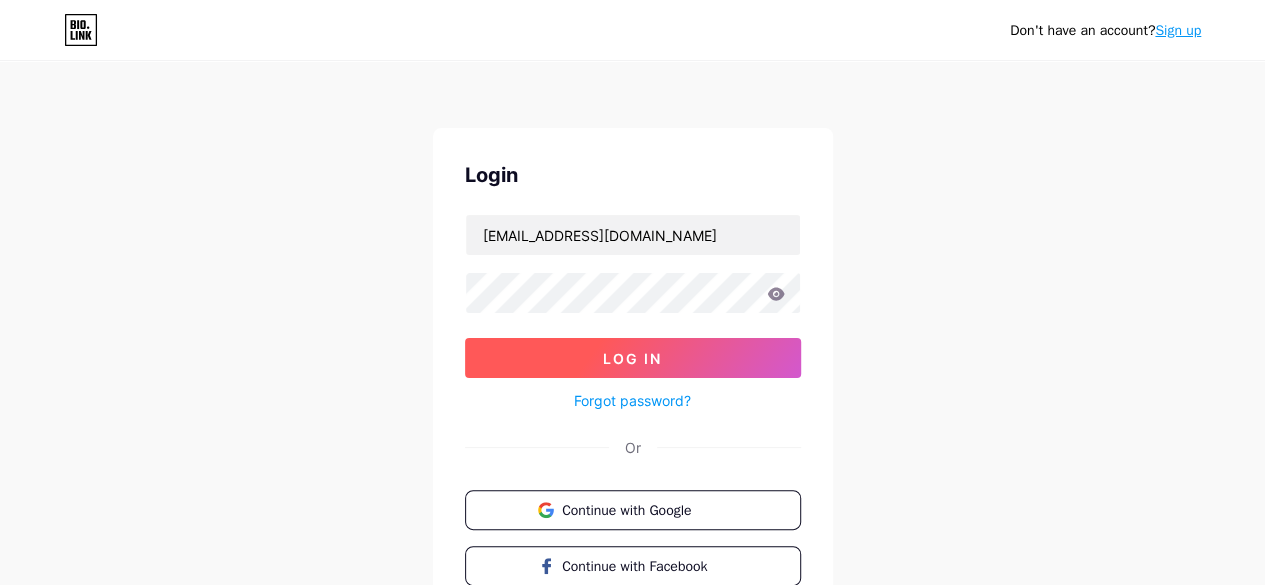 click on "Log In" at bounding box center [633, 358] 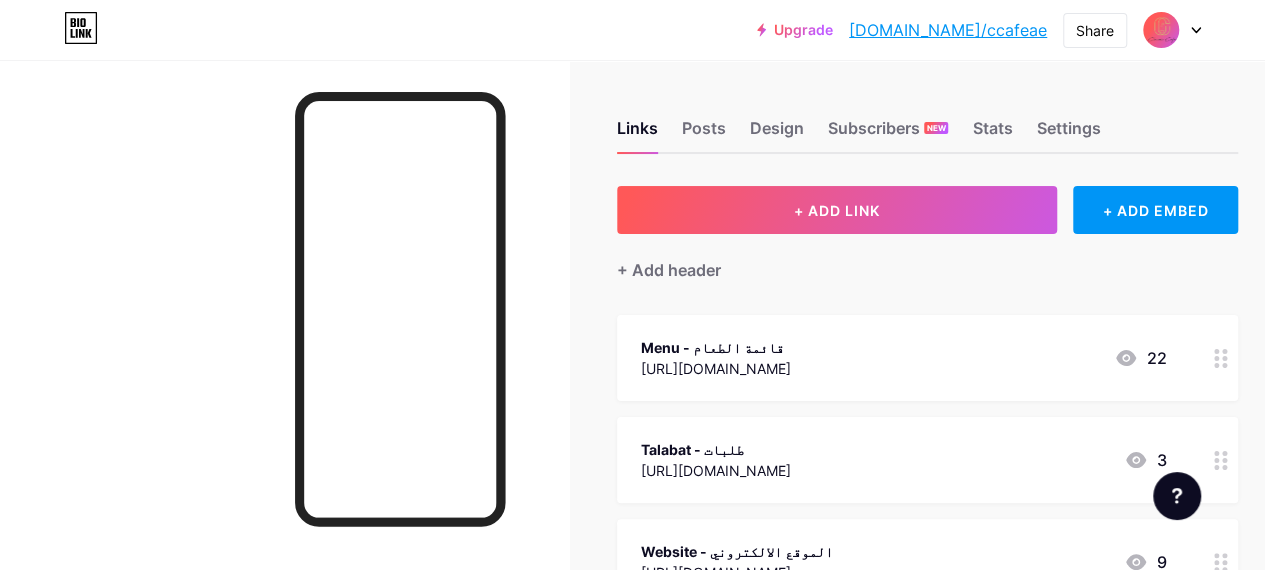 click 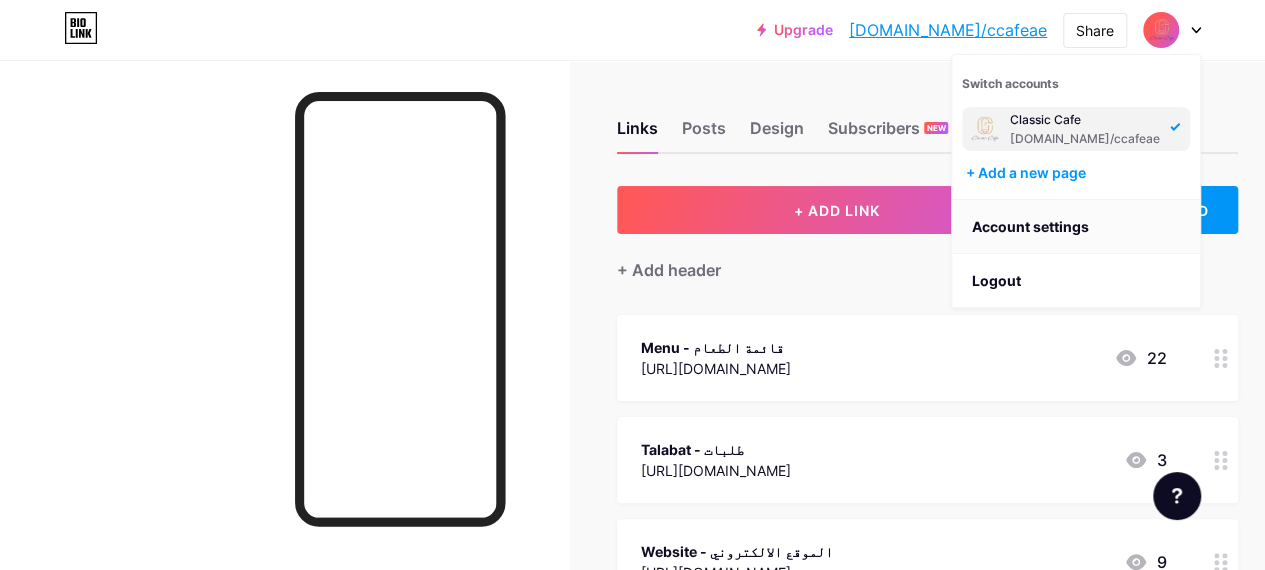 click on "Account settings" at bounding box center [1076, 227] 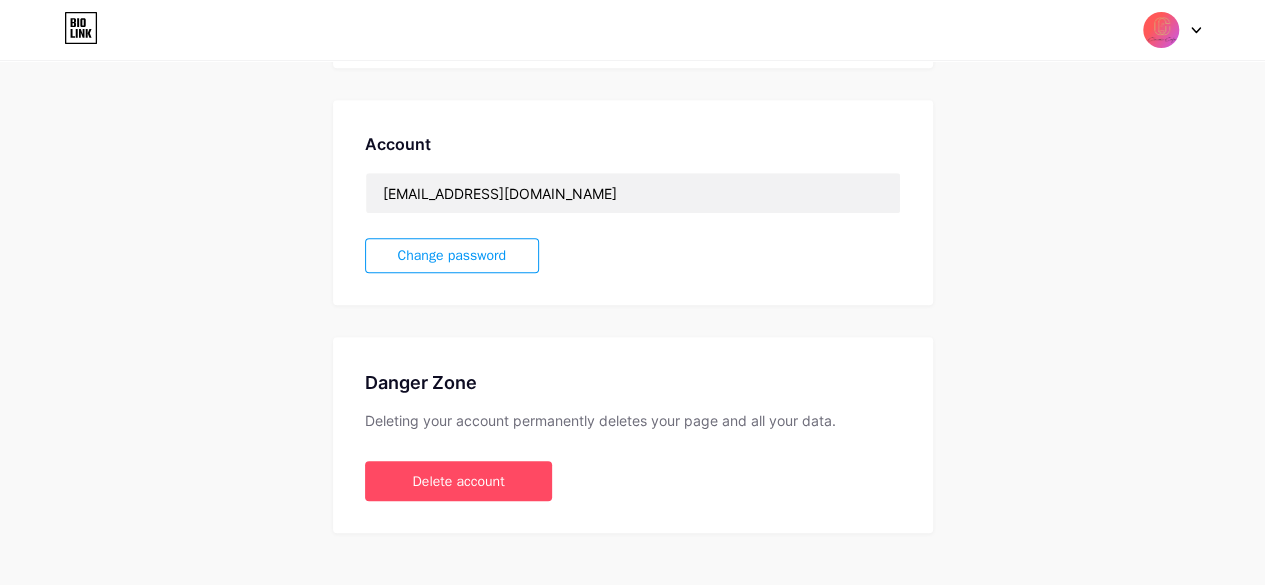 scroll, scrollTop: 527, scrollLeft: 0, axis: vertical 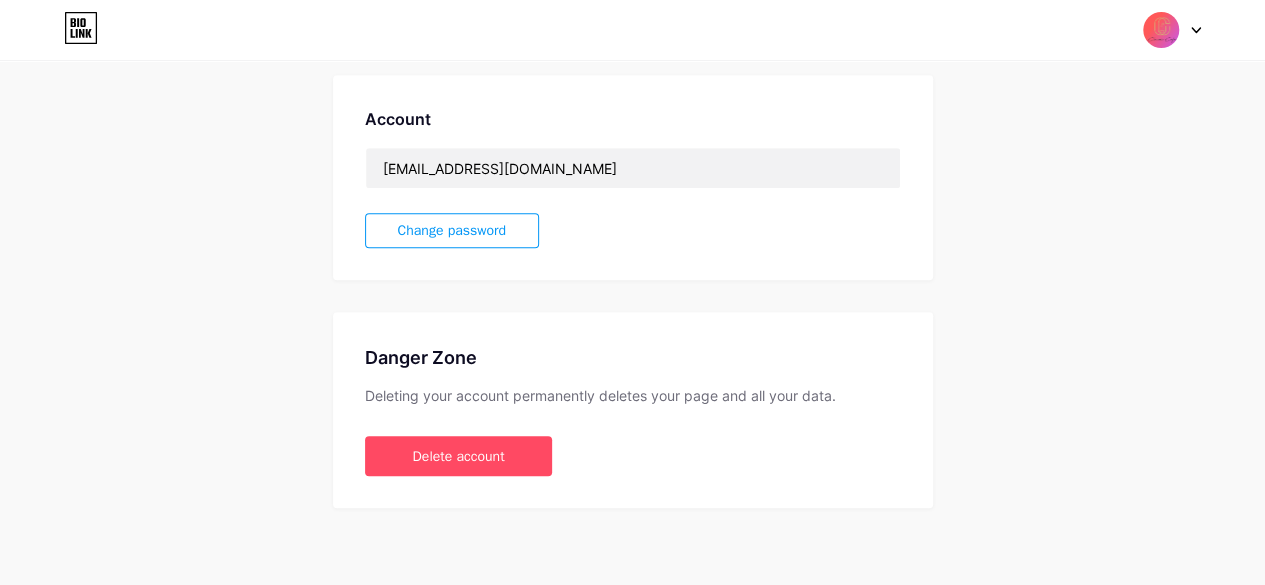 click on "Switch accounts     Classic Cafe   [DOMAIN_NAME]/ccafeae       + Add a new page      Dashboard     Logout" at bounding box center (632, 30) 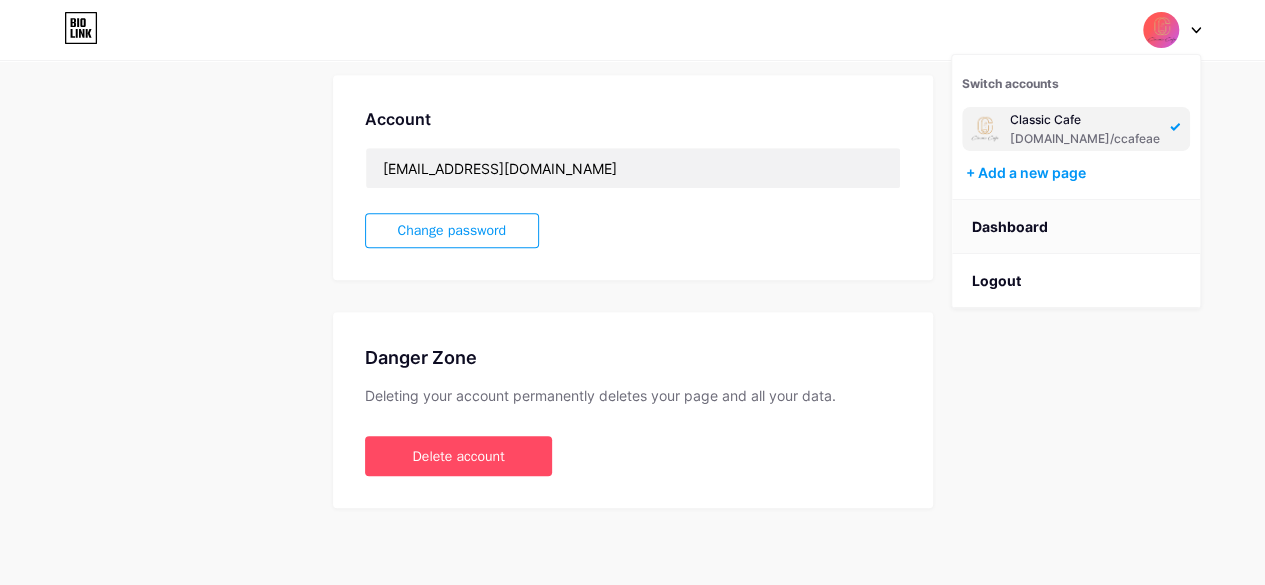 click on "Dashboard" at bounding box center [1076, 227] 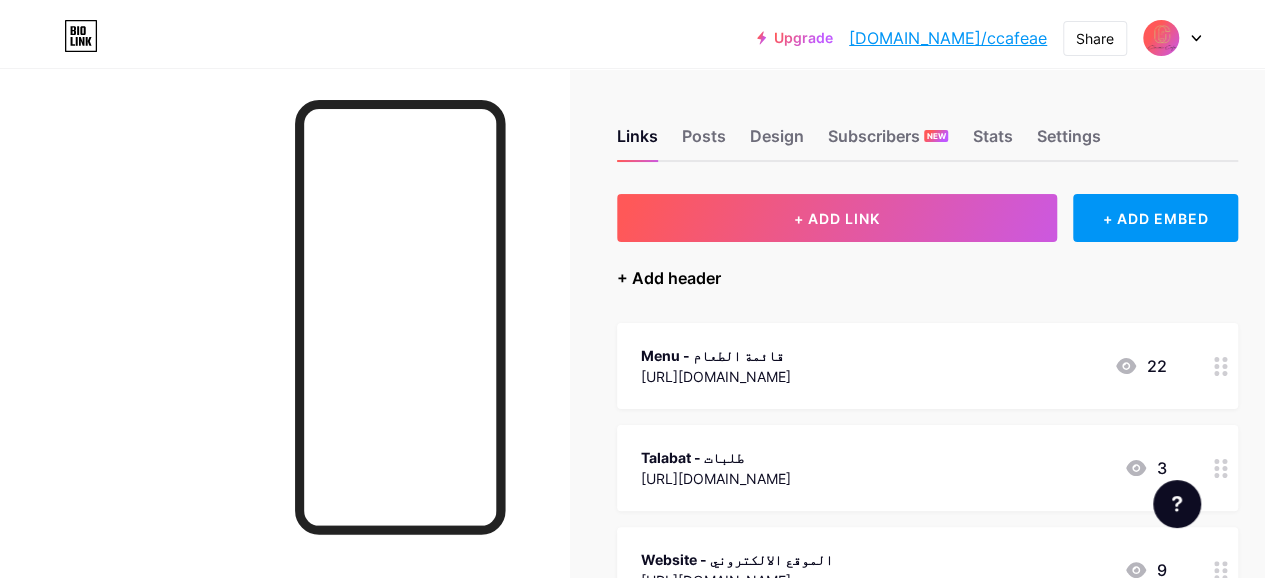 scroll, scrollTop: 0, scrollLeft: 0, axis: both 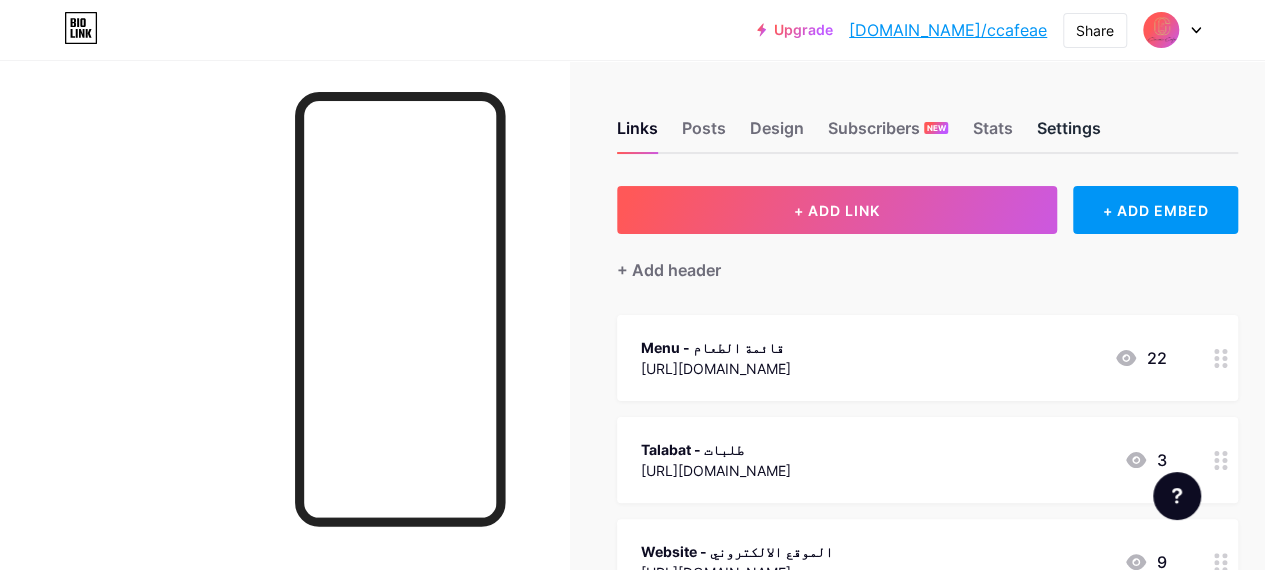 click on "Settings" at bounding box center [1068, 134] 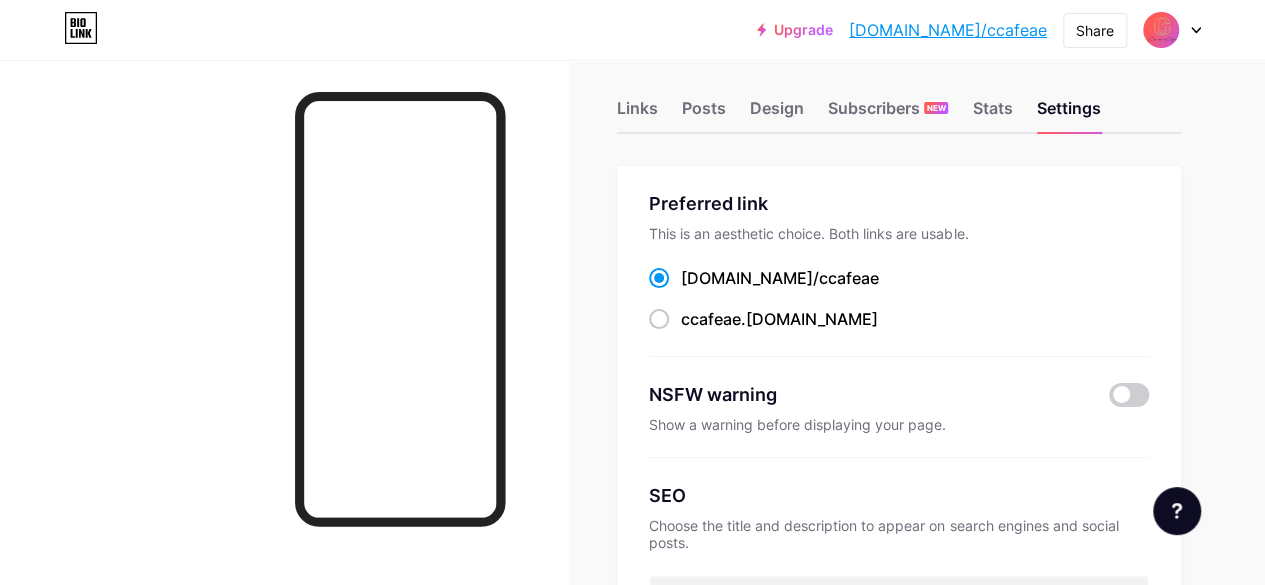 scroll, scrollTop: 0, scrollLeft: 0, axis: both 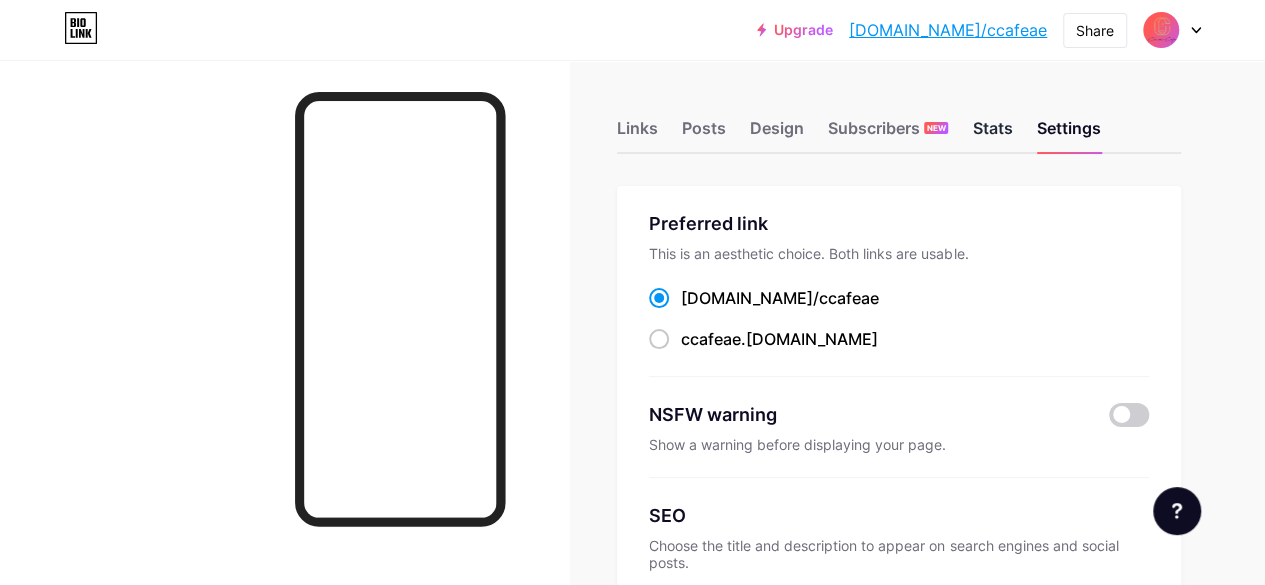 click on "Stats" at bounding box center [992, 134] 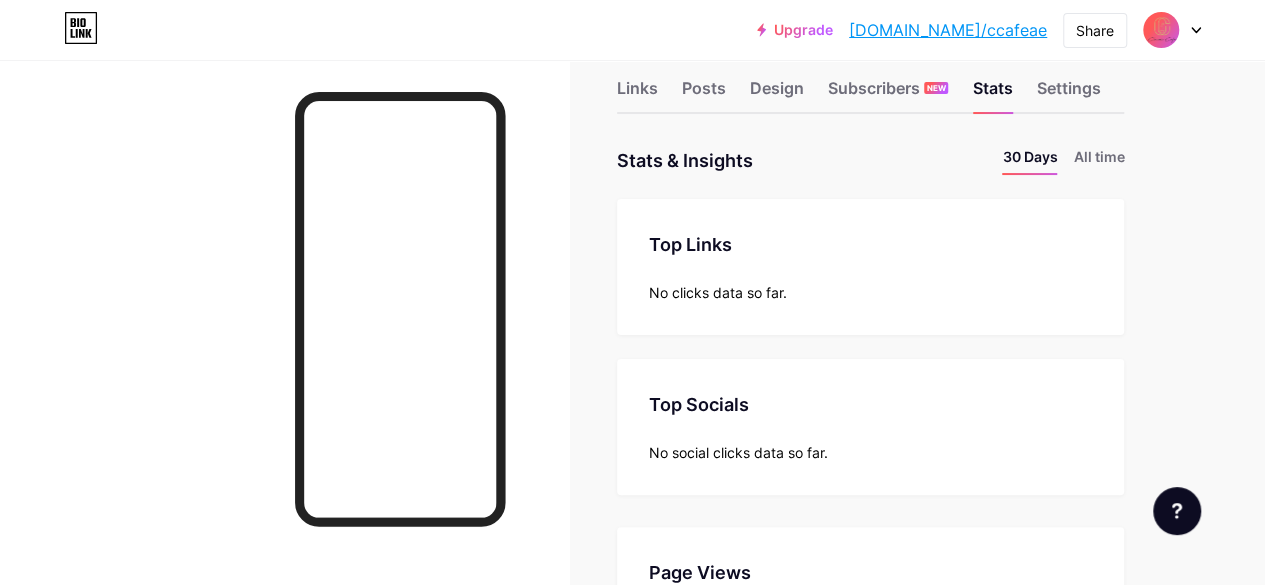 scroll, scrollTop: 0, scrollLeft: 0, axis: both 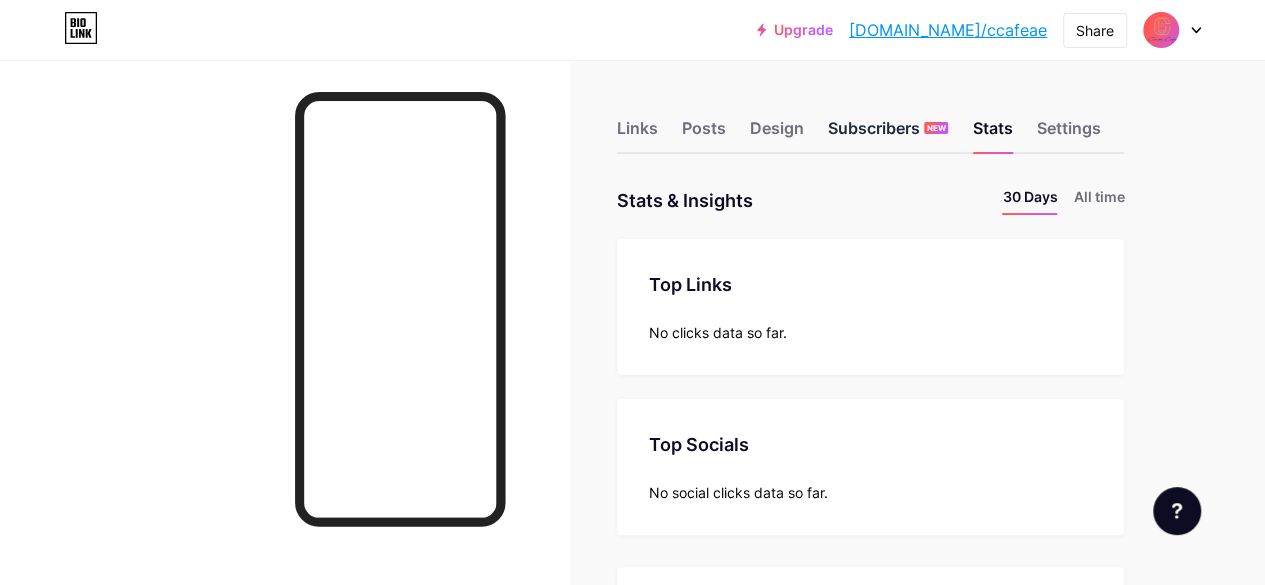 click on "Subscribers
NEW" at bounding box center (888, 134) 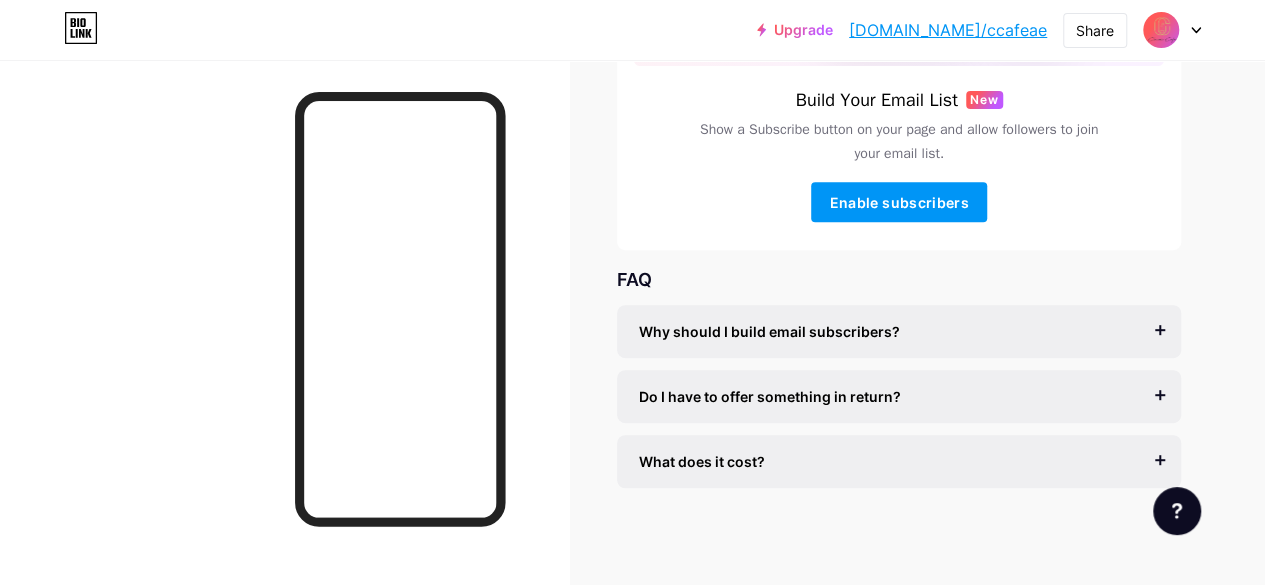 scroll, scrollTop: 0, scrollLeft: 0, axis: both 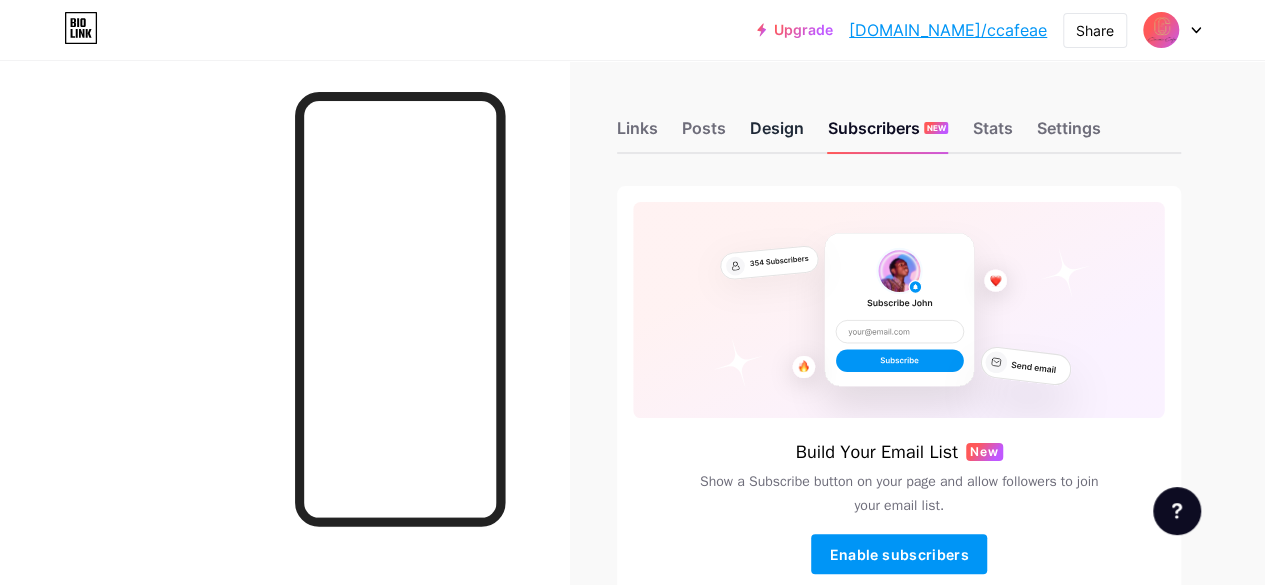 click on "Design" at bounding box center (777, 134) 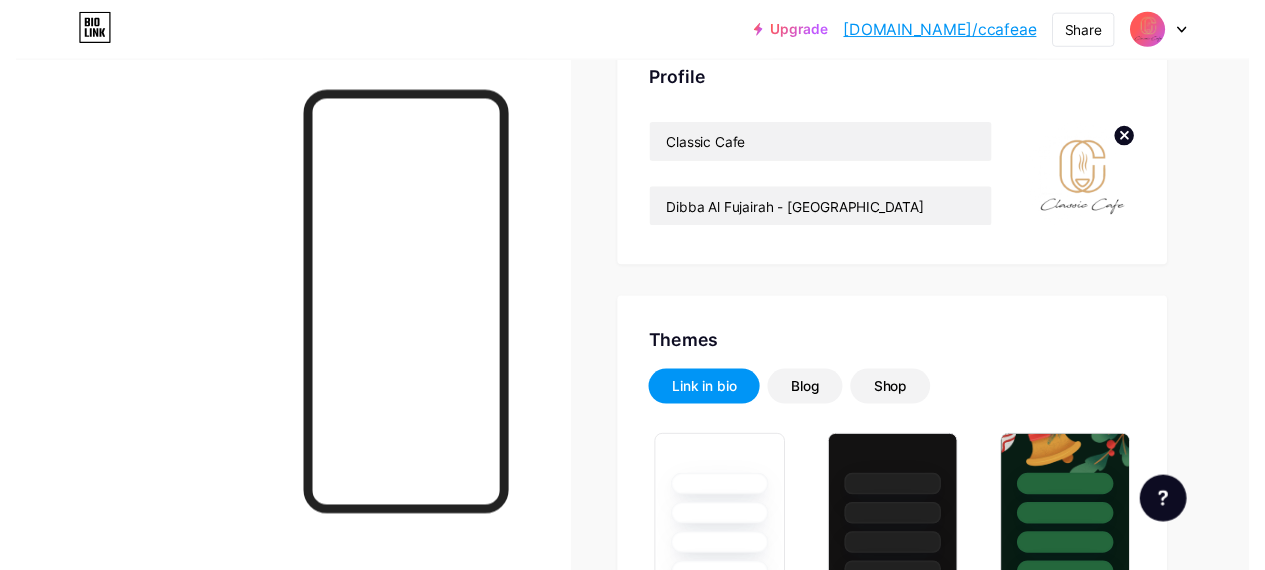 scroll, scrollTop: 0, scrollLeft: 0, axis: both 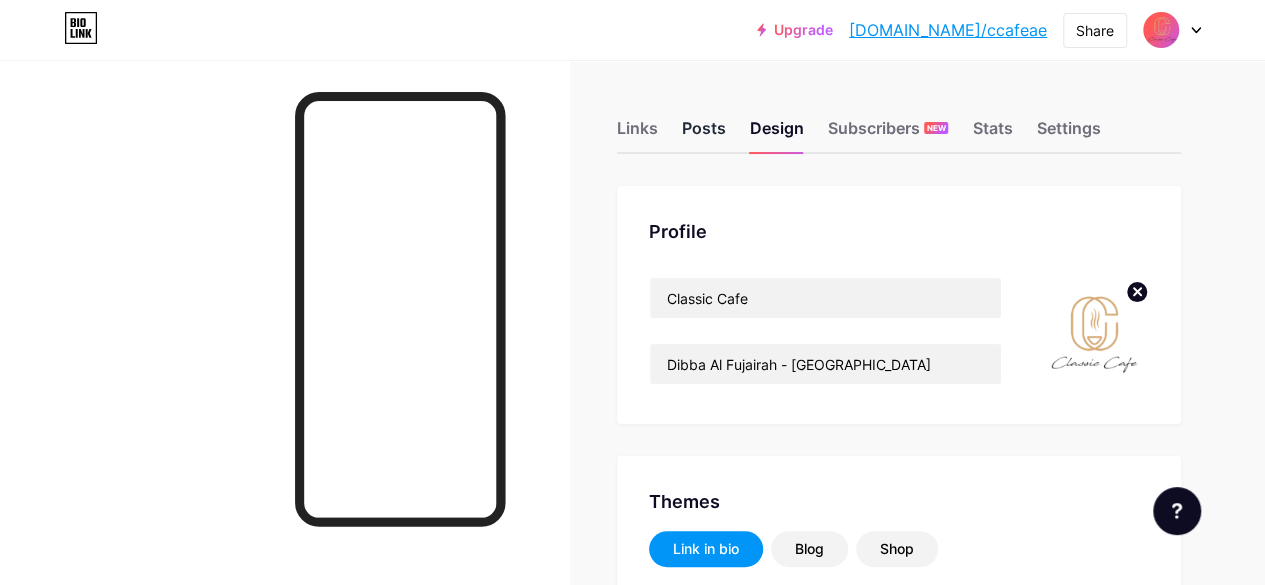 click on "Posts" at bounding box center (704, 134) 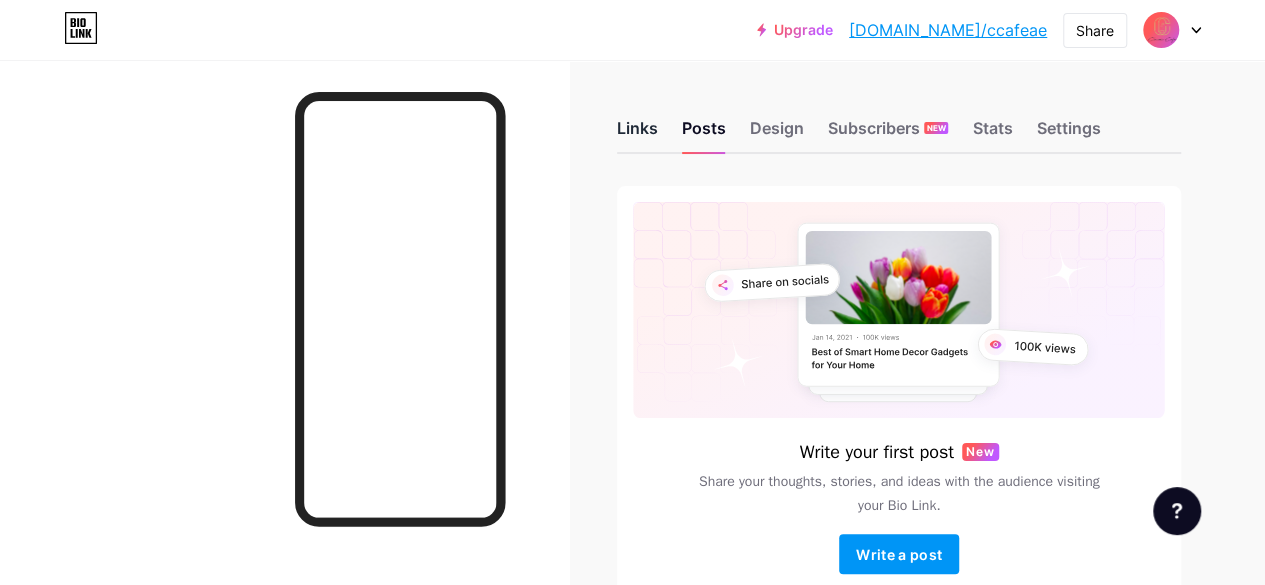 click on "Links" at bounding box center (637, 134) 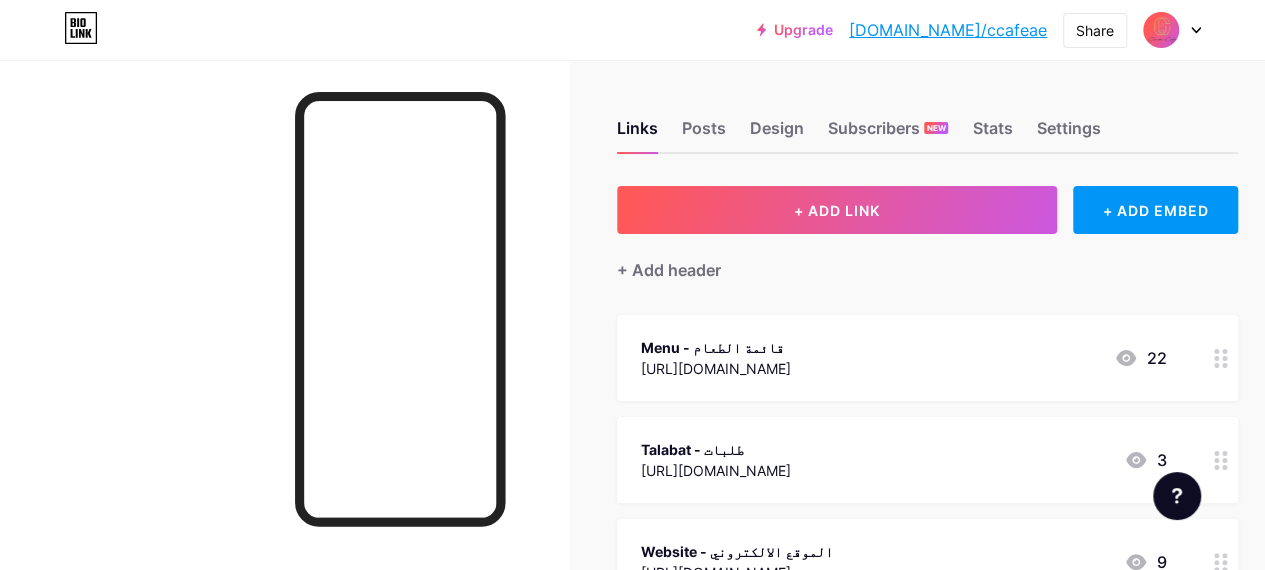 click on "[DOMAIN_NAME]/ccafeae" at bounding box center [948, 30] 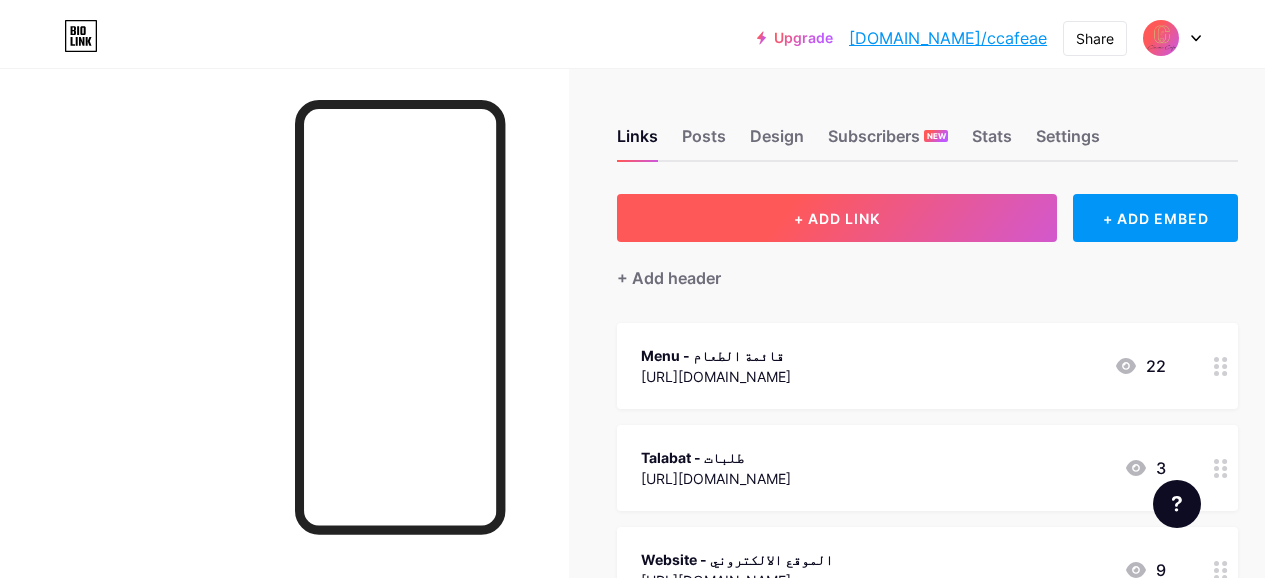 scroll, scrollTop: 0, scrollLeft: 0, axis: both 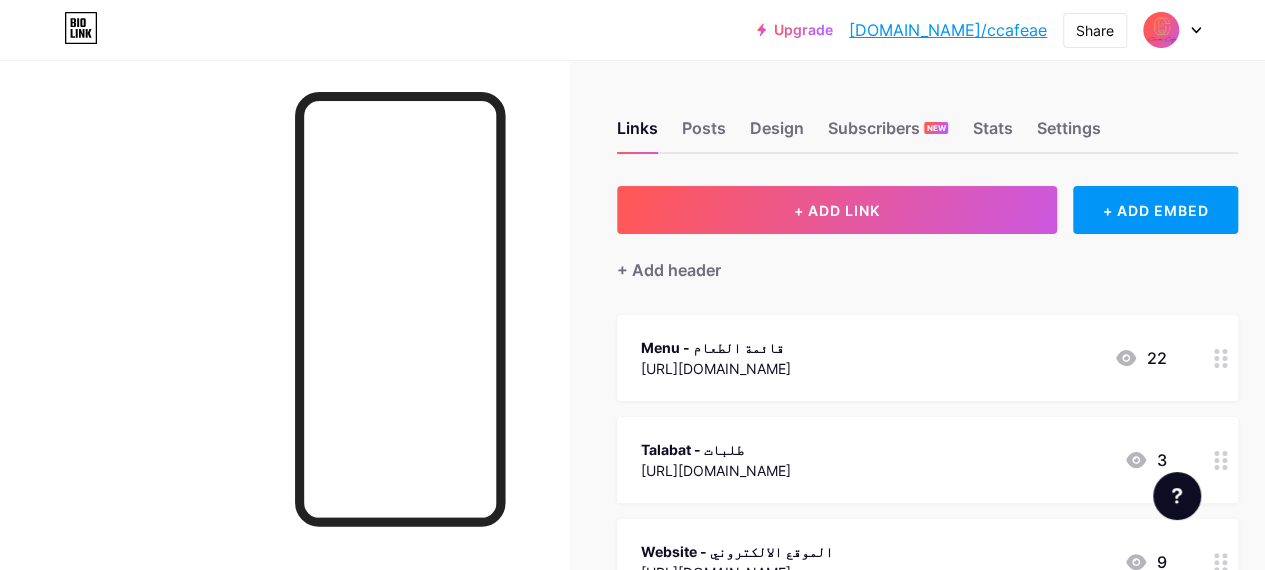 click on "[DOMAIN_NAME]/ccafeae" at bounding box center (948, 30) 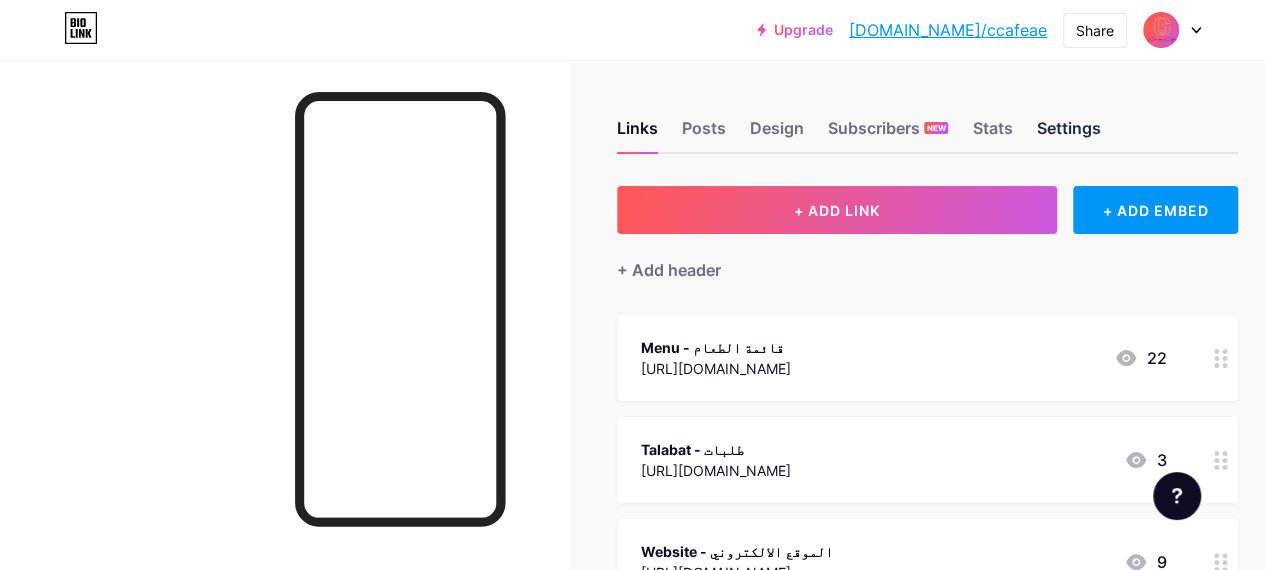 click on "Settings" at bounding box center [1068, 134] 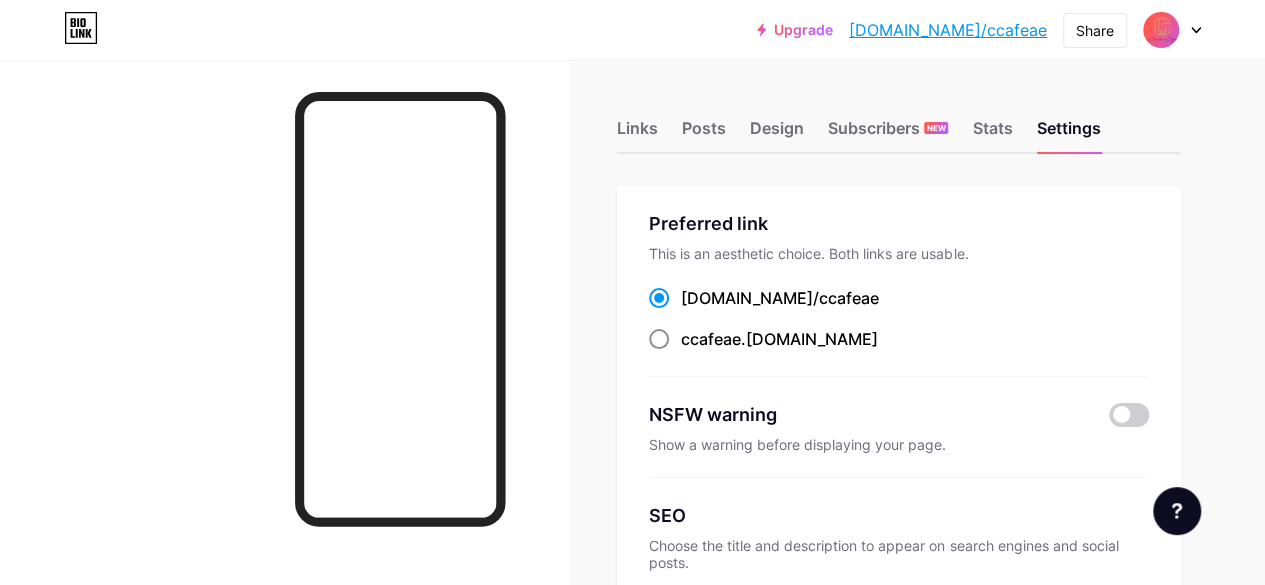 click on "ccafeae" at bounding box center [711, 339] 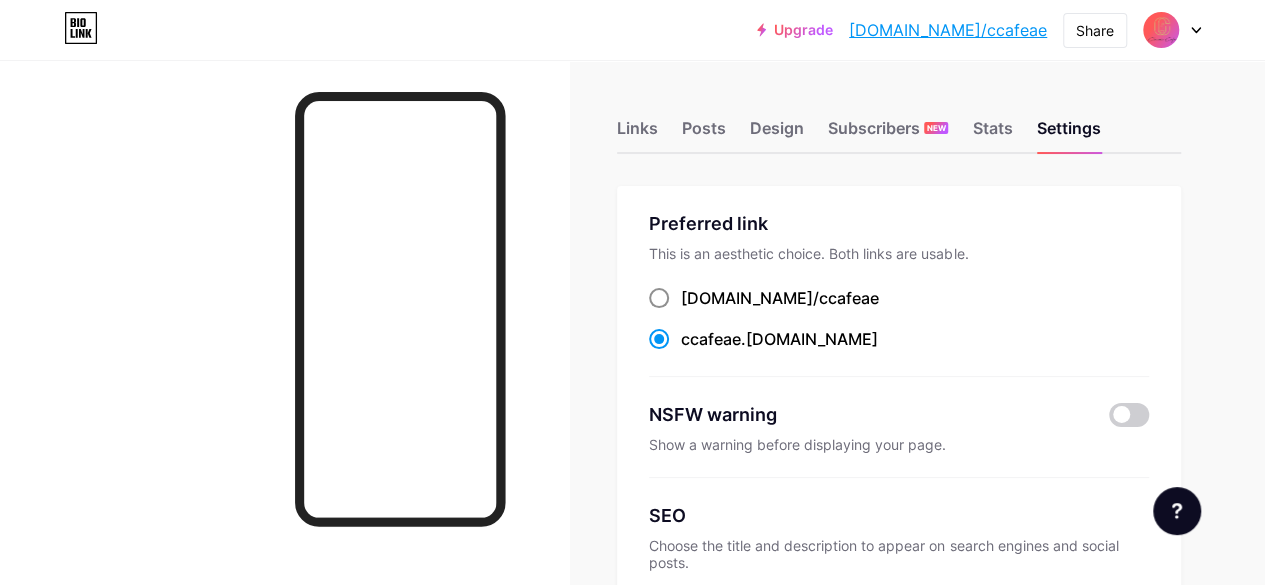 click on "[DOMAIN_NAME]/ ccafeae" at bounding box center [780, 298] 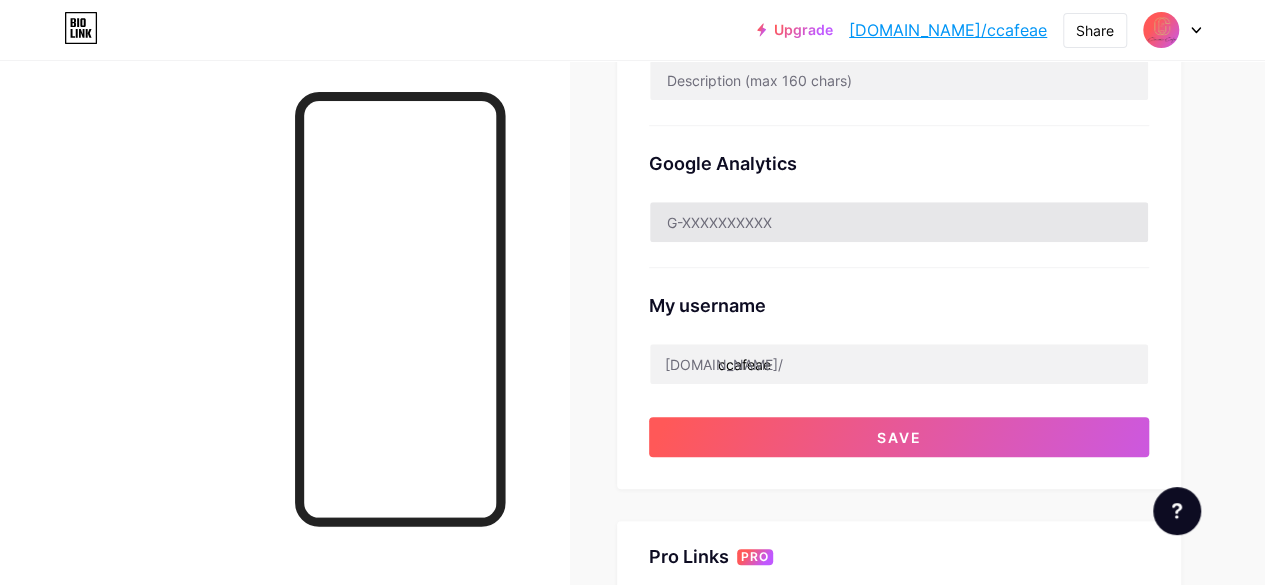 scroll, scrollTop: 600, scrollLeft: 0, axis: vertical 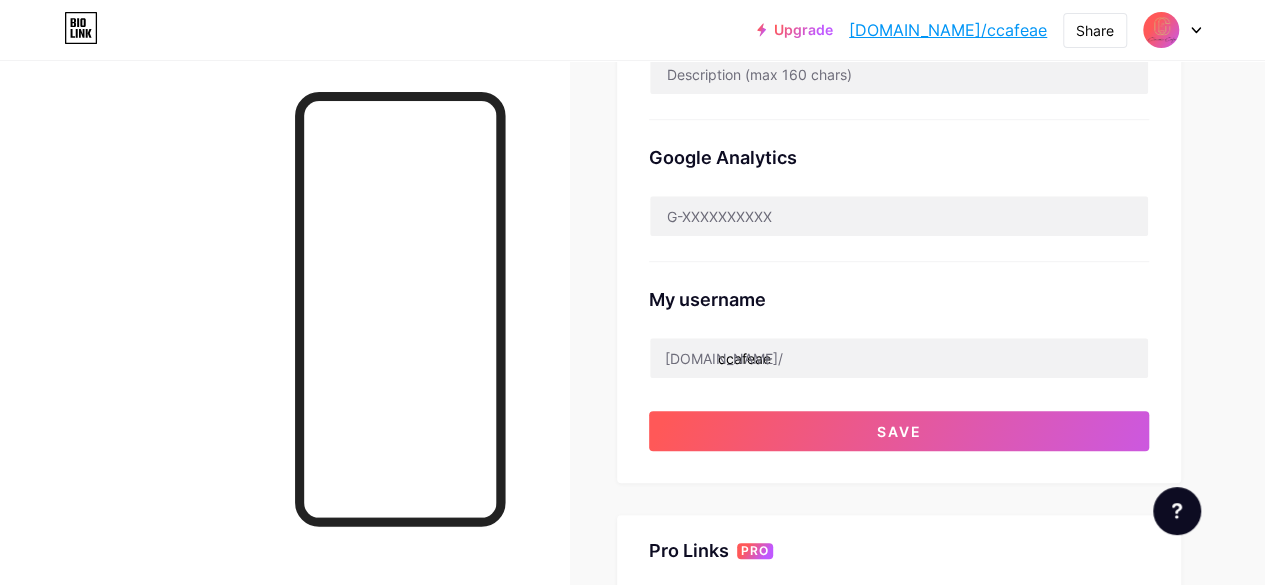 click on "My username" at bounding box center [899, 299] 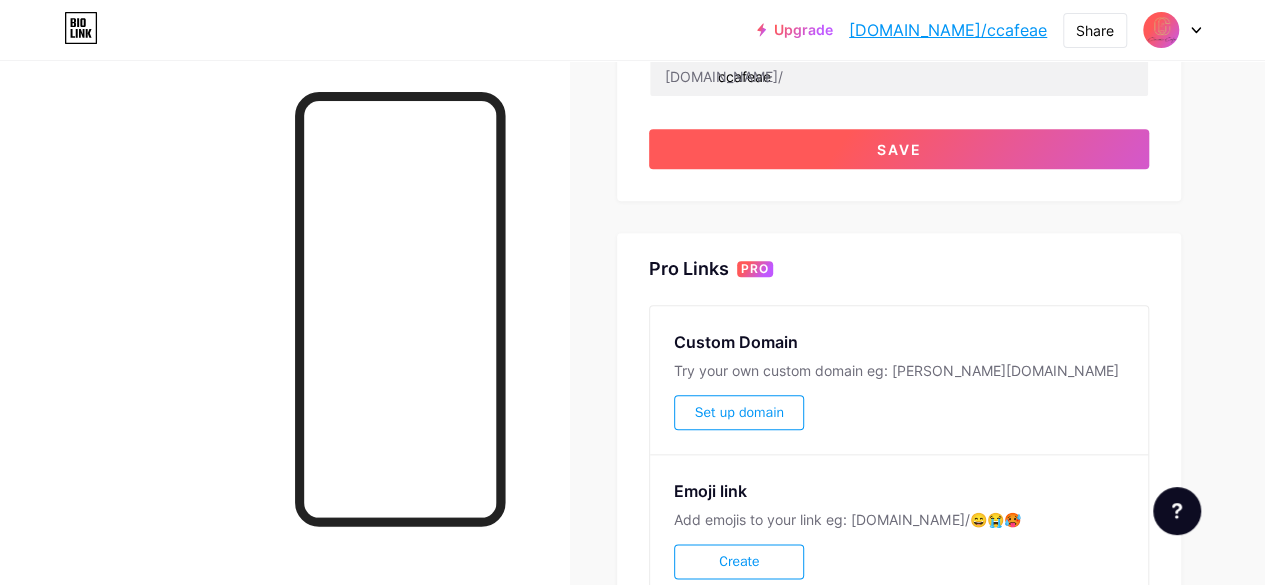 scroll, scrollTop: 900, scrollLeft: 0, axis: vertical 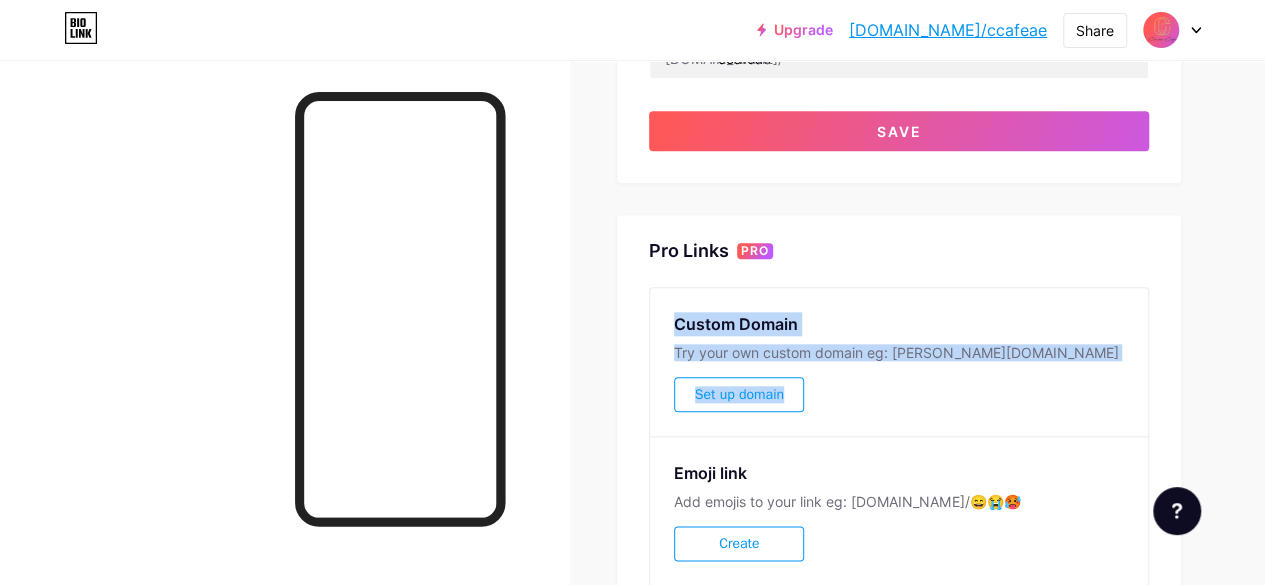 drag, startPoint x: 682, startPoint y: 313, endPoint x: 845, endPoint y: 361, distance: 169.92056 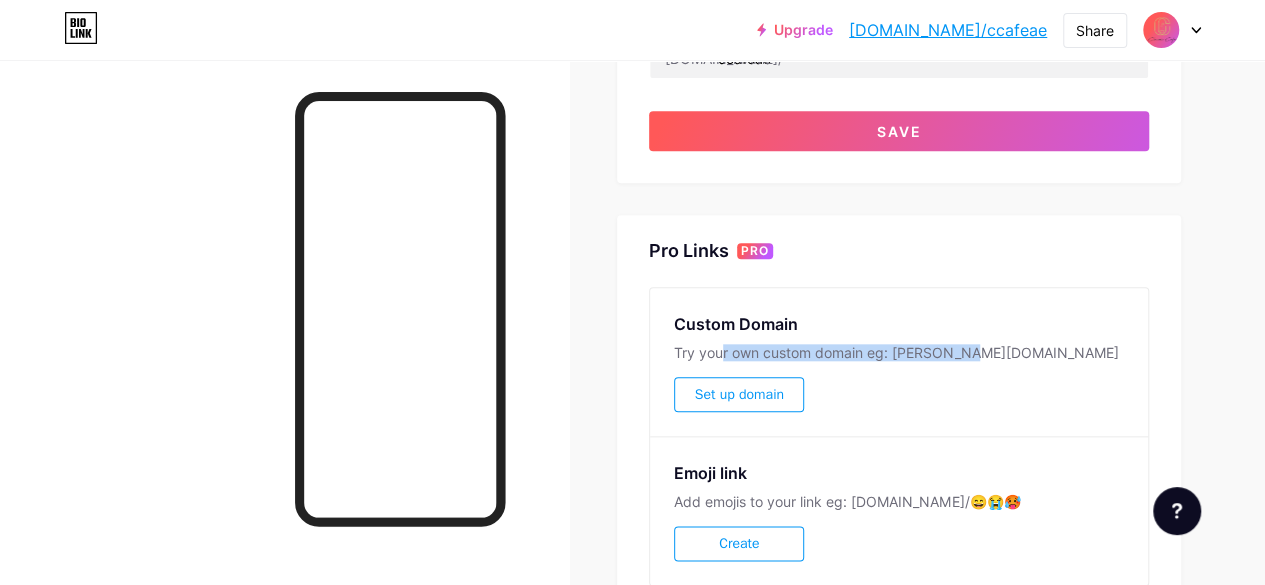 drag, startPoint x: 817, startPoint y: 346, endPoint x: 1062, endPoint y: 351, distance: 245.05101 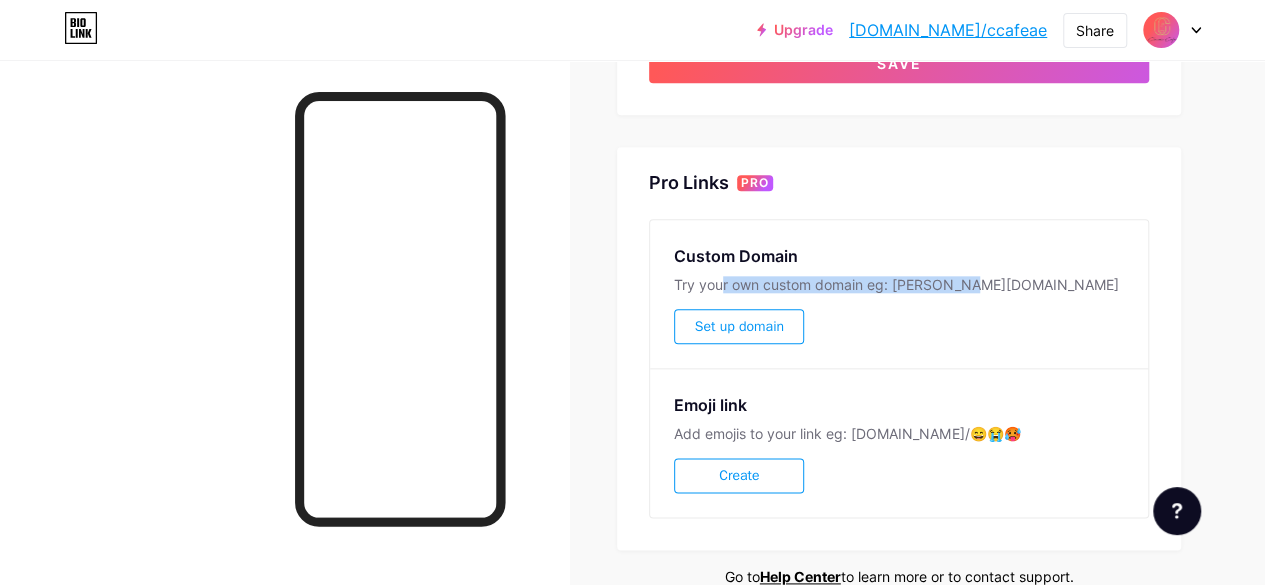 scroll, scrollTop: 1000, scrollLeft: 0, axis: vertical 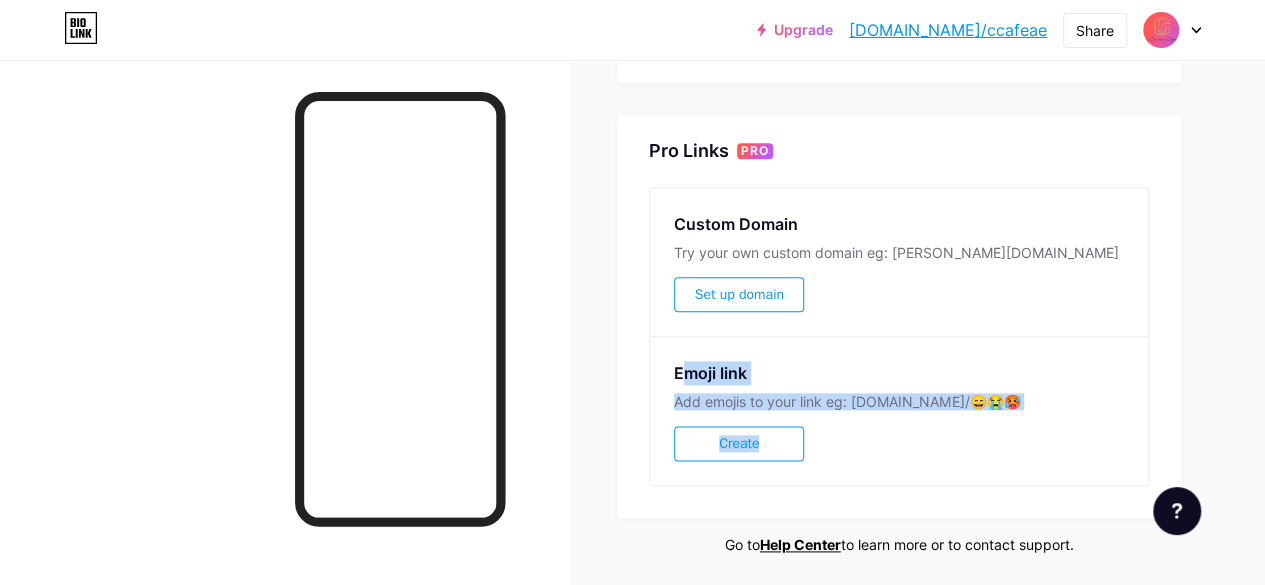 drag, startPoint x: 686, startPoint y: 373, endPoint x: 1020, endPoint y: 406, distance: 335.62628 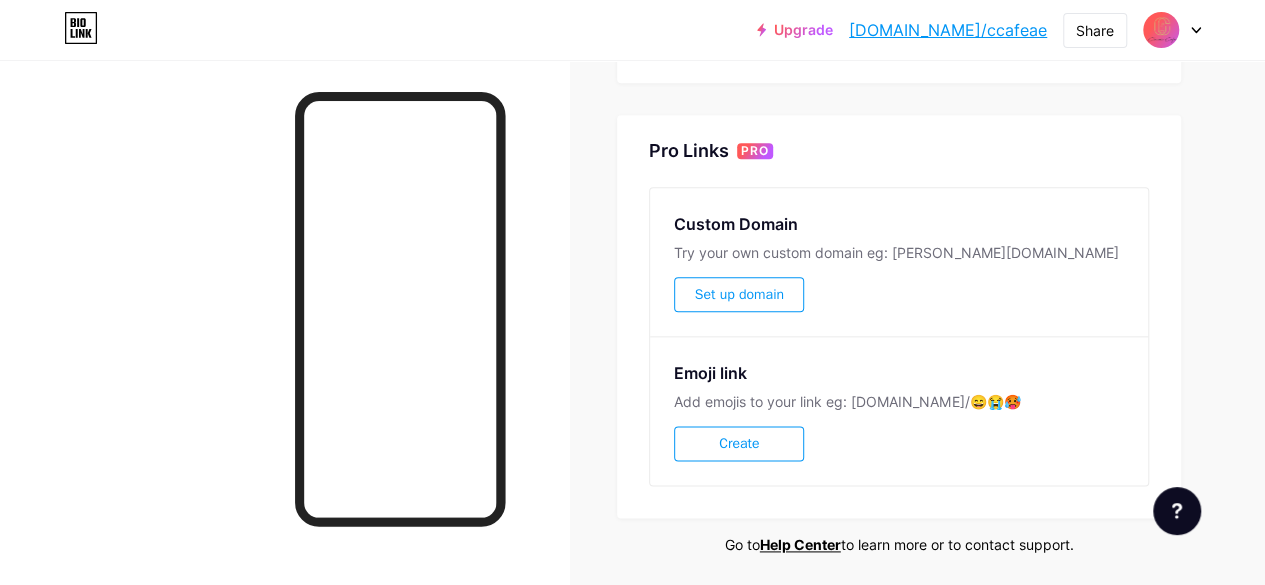 scroll, scrollTop: 1064, scrollLeft: 0, axis: vertical 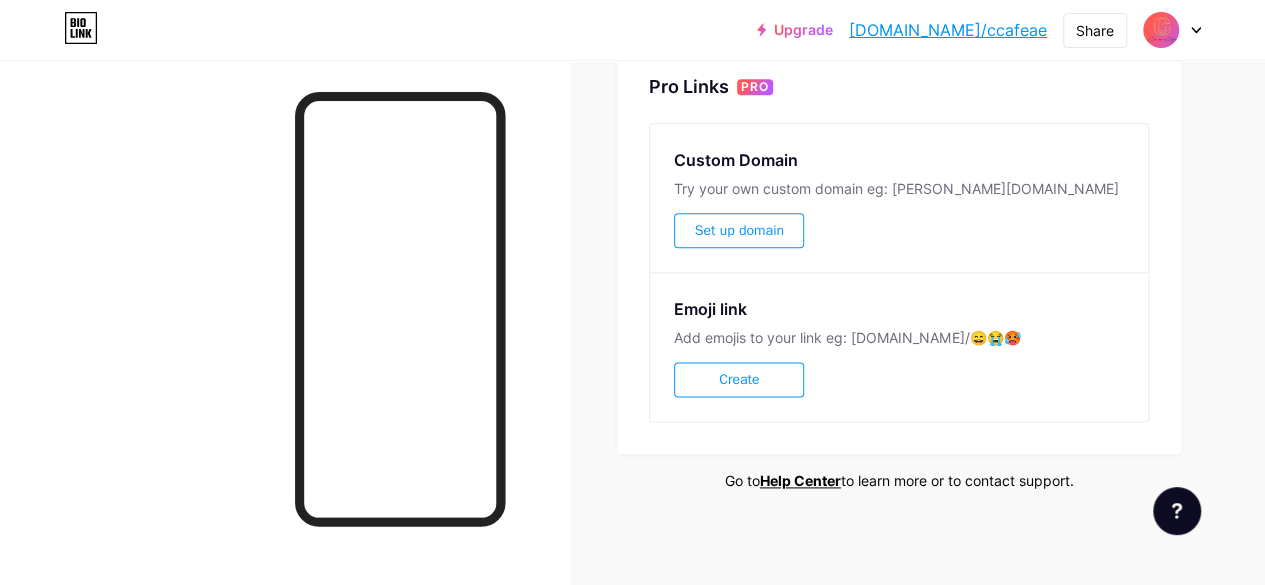drag, startPoint x: 725, startPoint y: 470, endPoint x: 1117, endPoint y: 496, distance: 392.8613 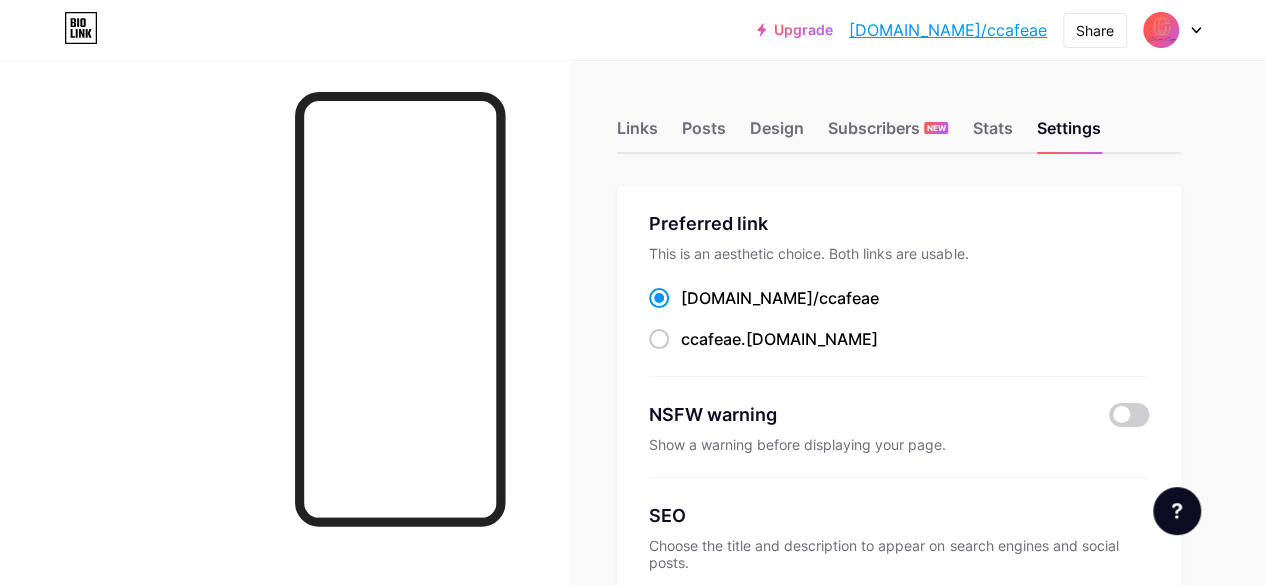 scroll, scrollTop: 0, scrollLeft: 0, axis: both 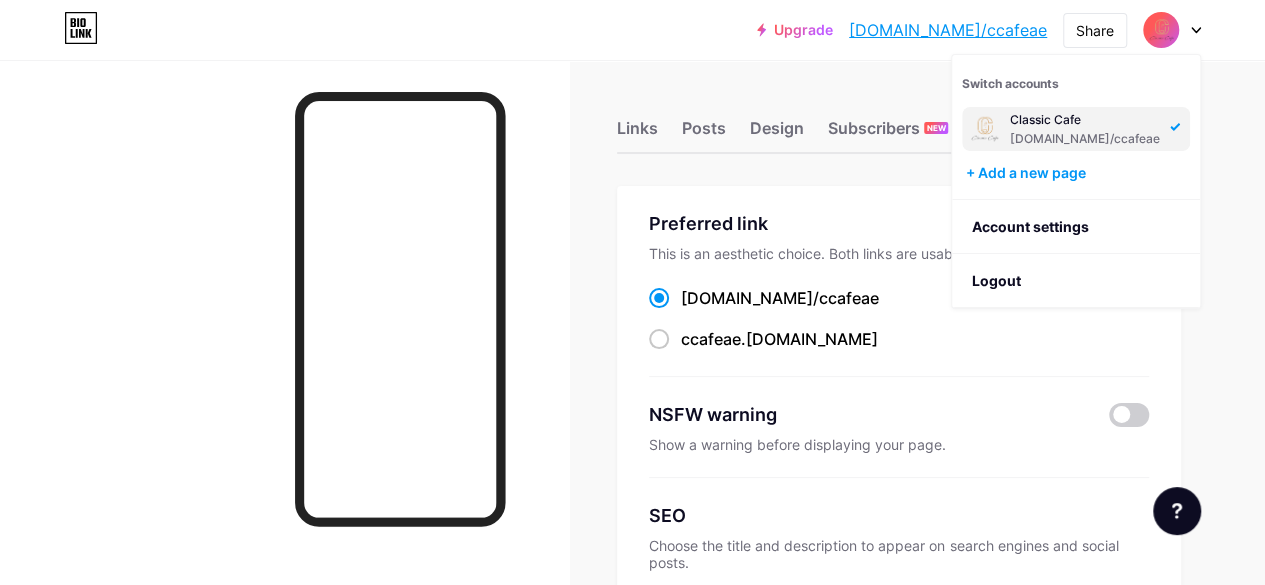 click at bounding box center (1161, 30) 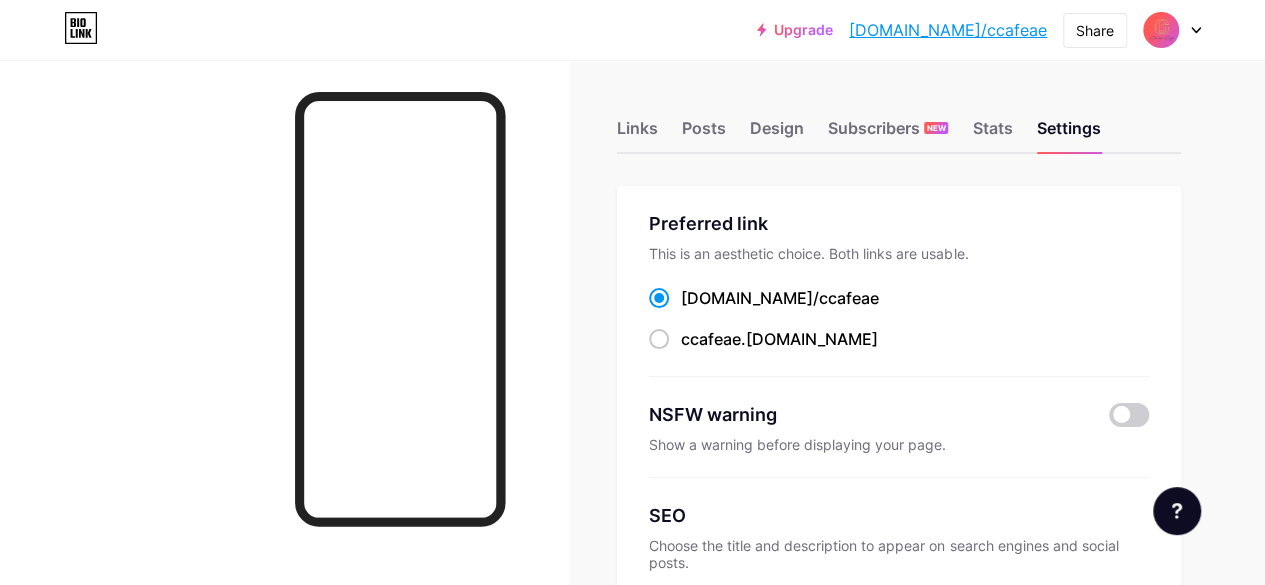 click at bounding box center (1161, 30) 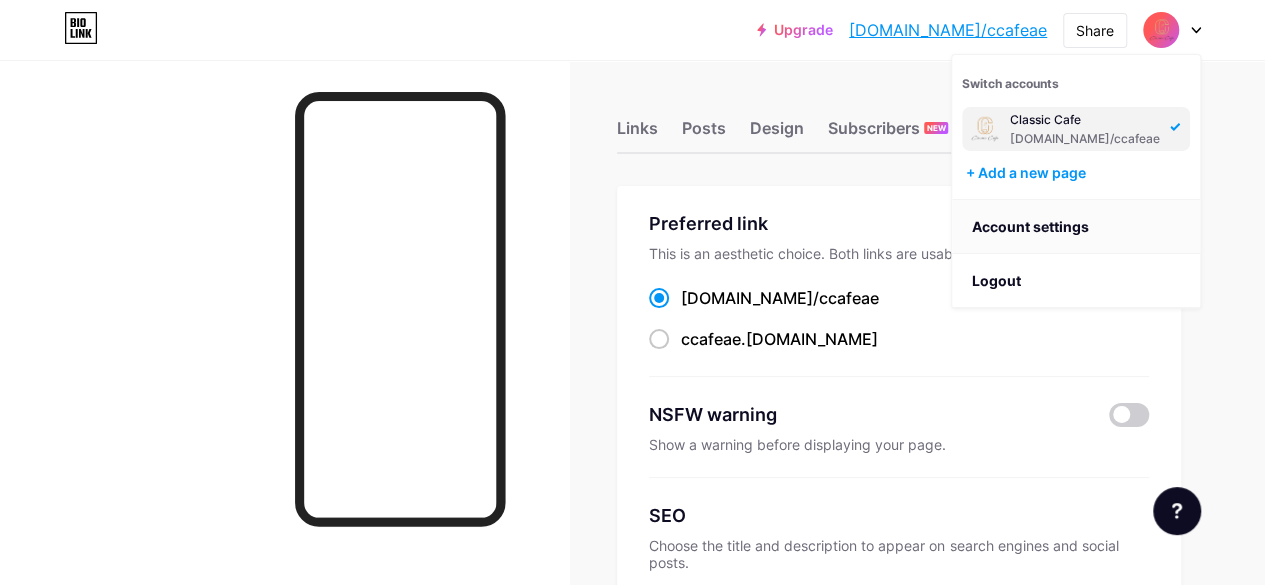 click on "Account settings" at bounding box center (1076, 227) 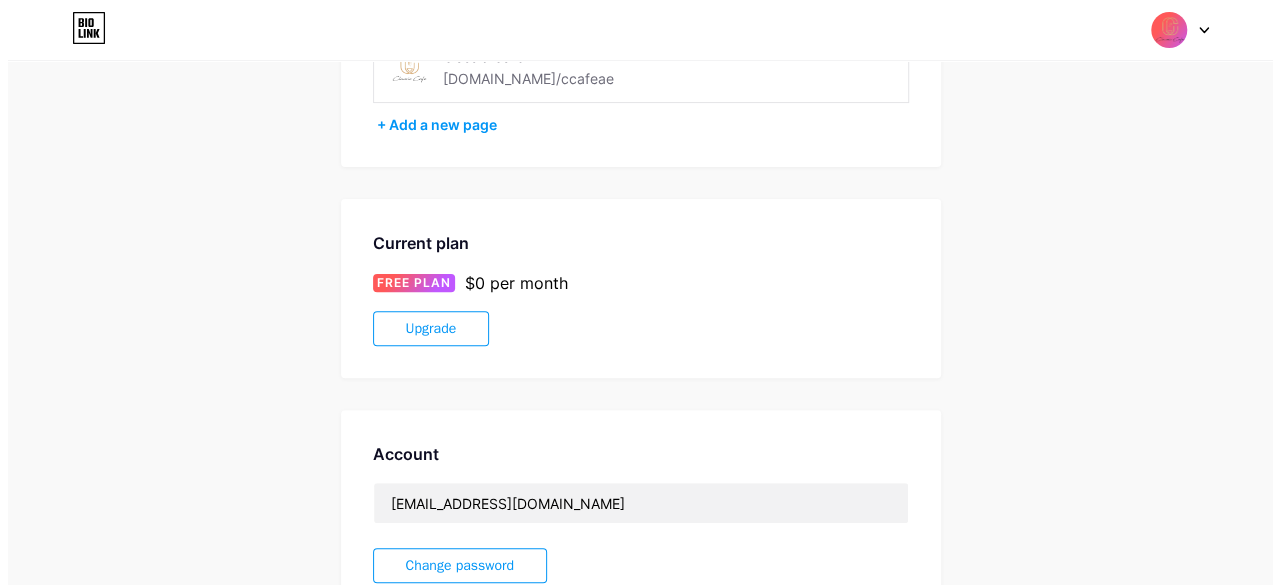 scroll, scrollTop: 200, scrollLeft: 0, axis: vertical 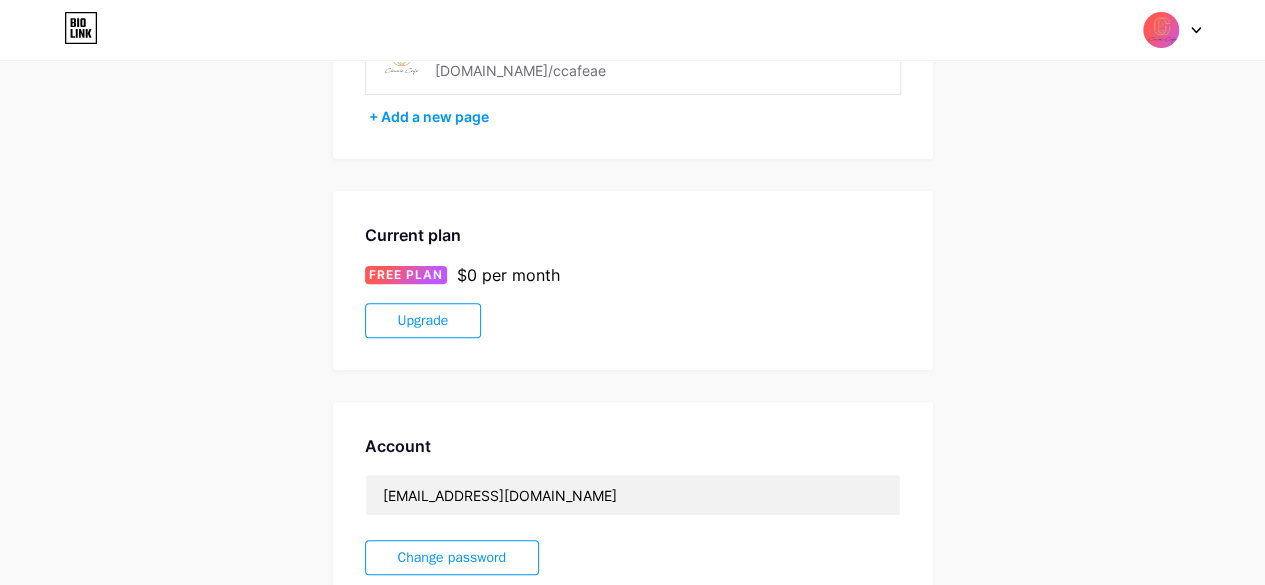 click on "FREE PLAN" at bounding box center [406, 275] 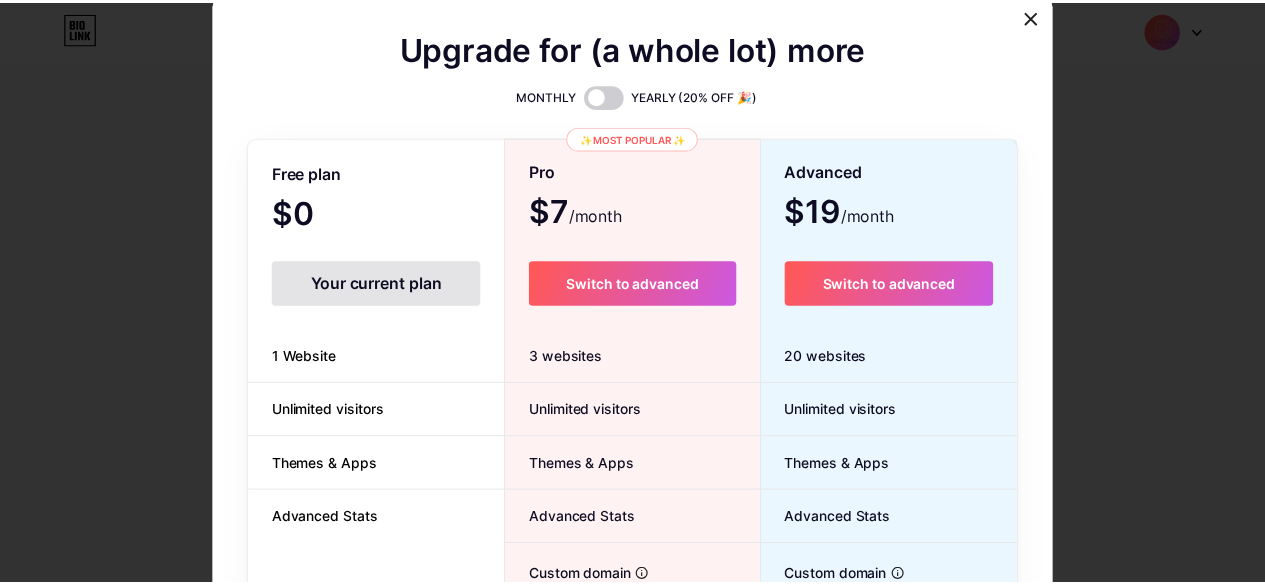 scroll, scrollTop: 0, scrollLeft: 0, axis: both 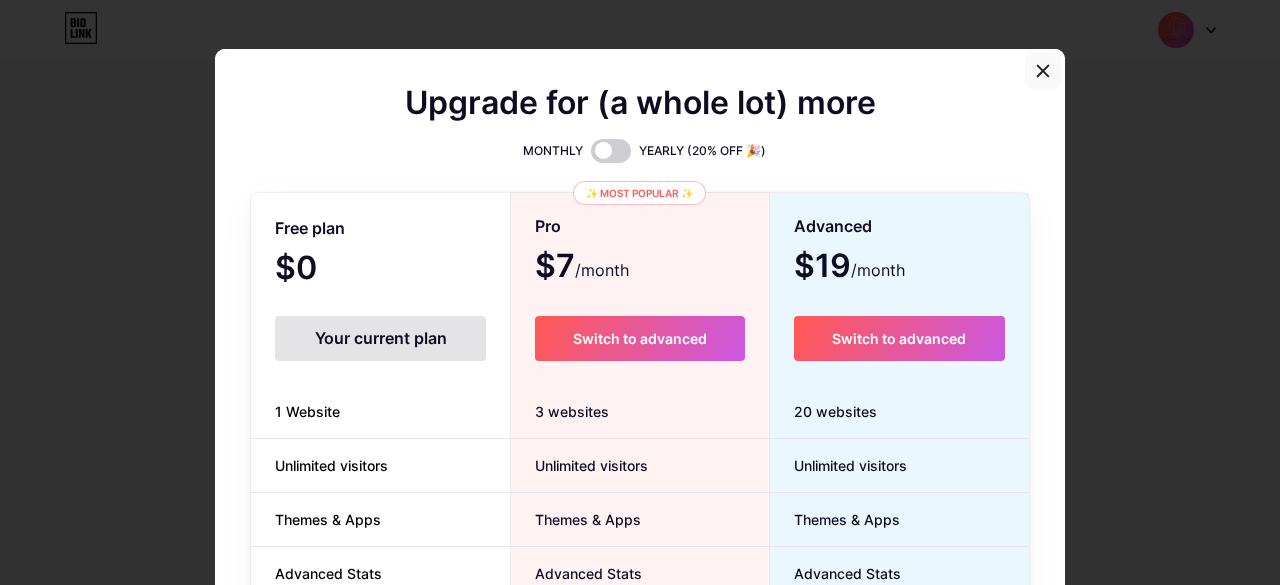 click 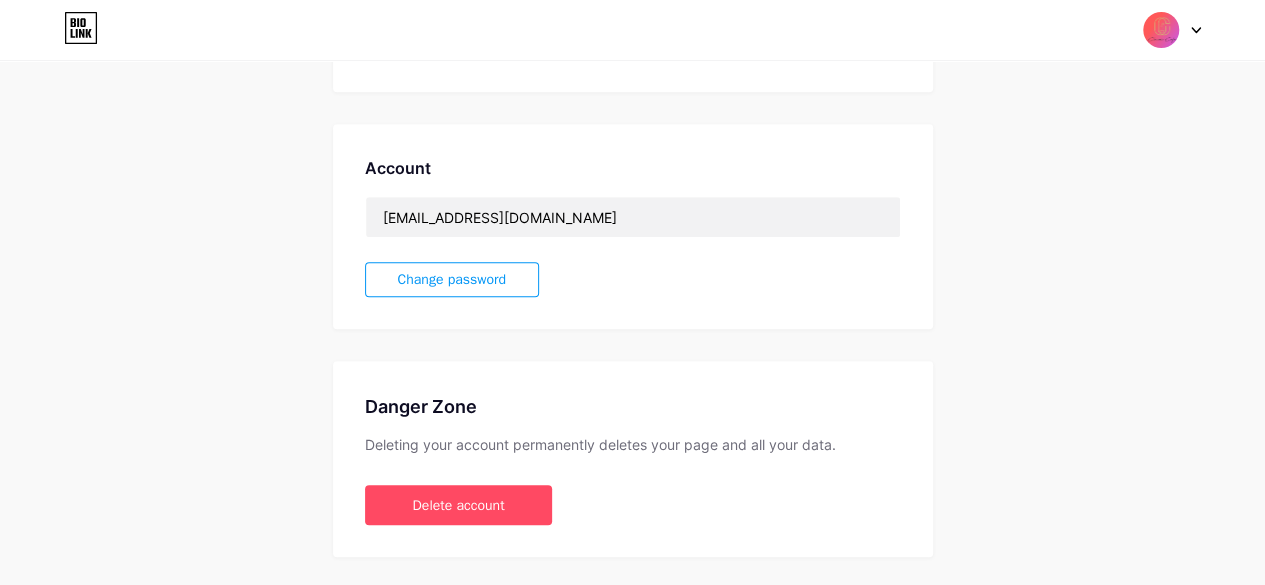 scroll, scrollTop: 500, scrollLeft: 0, axis: vertical 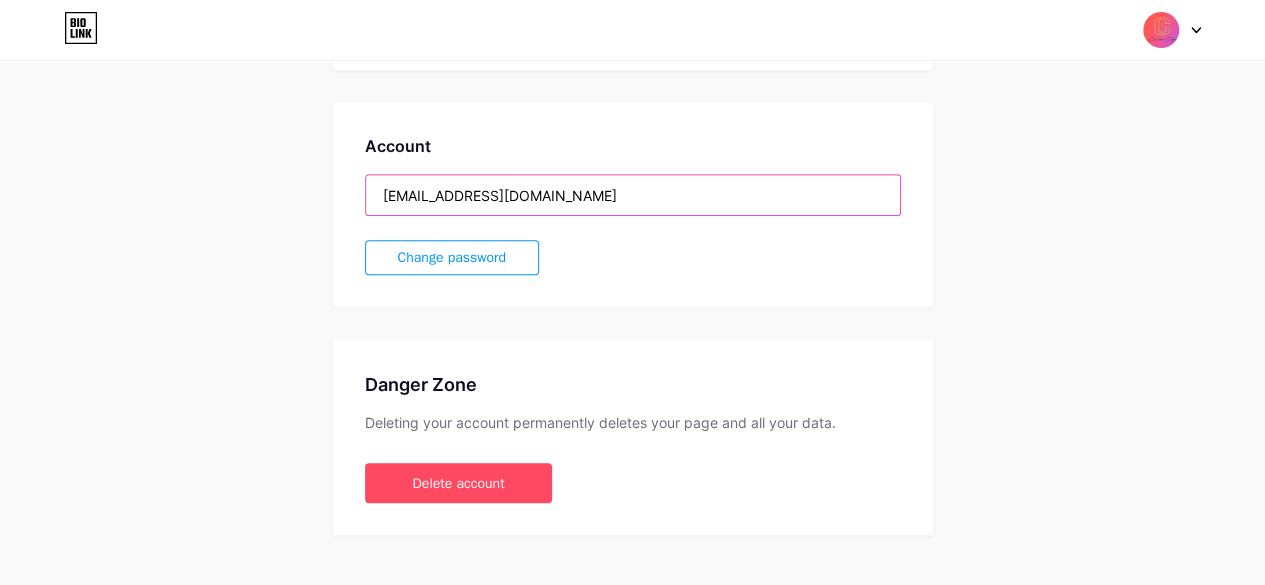 drag, startPoint x: 380, startPoint y: 195, endPoint x: 646, endPoint y: 194, distance: 266.0019 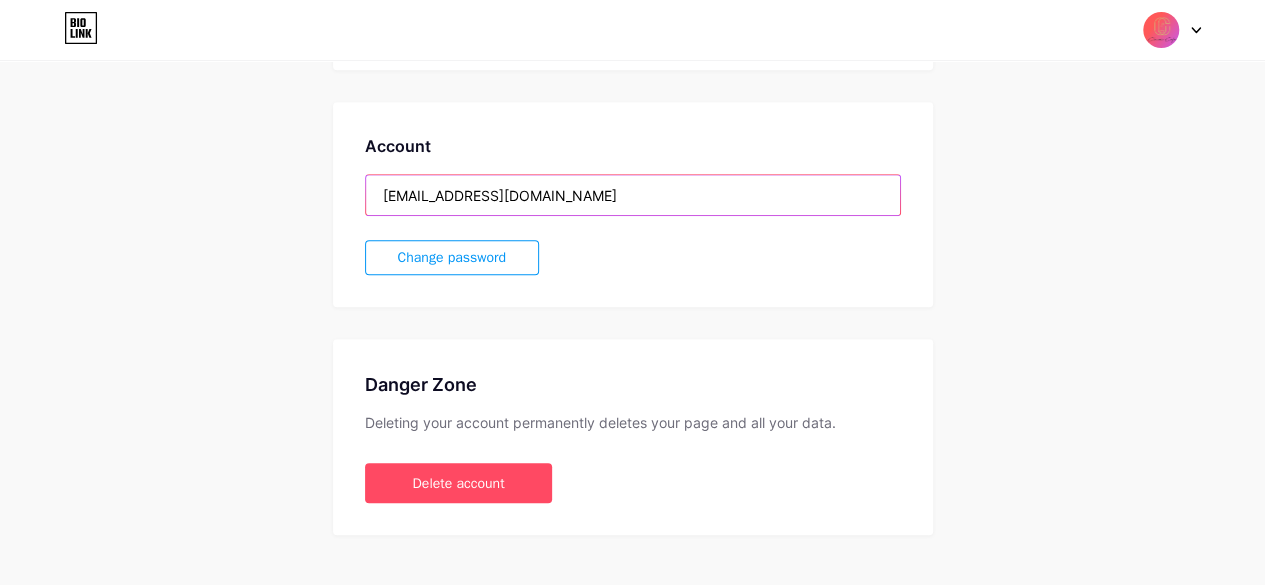 click on "[EMAIL_ADDRESS][DOMAIN_NAME]" at bounding box center (633, 195) 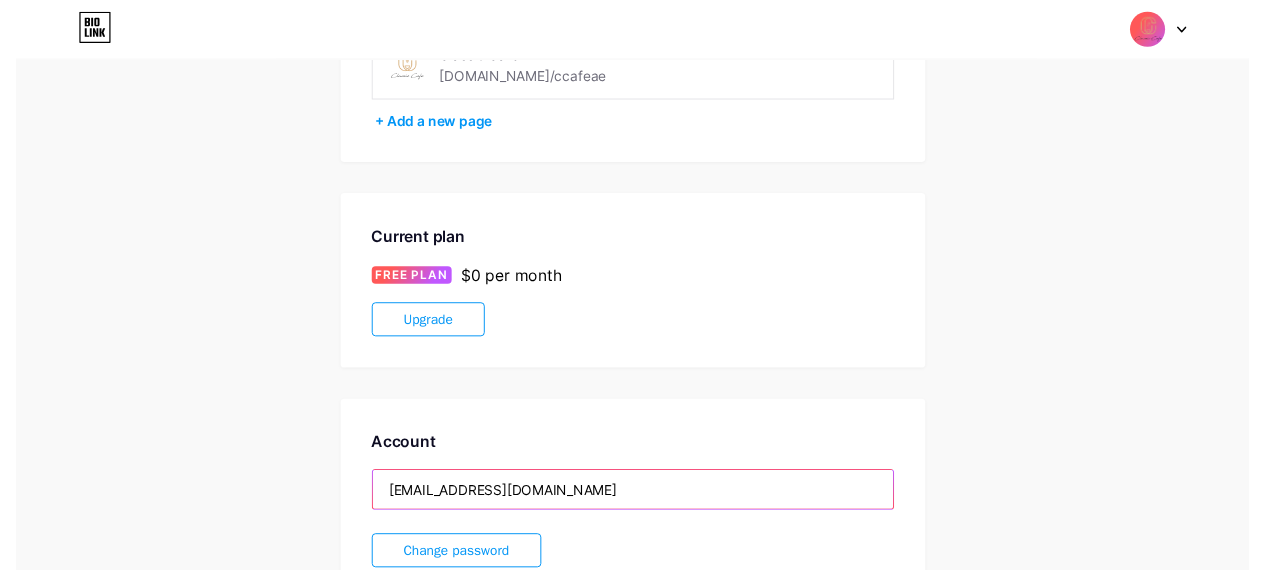 scroll, scrollTop: 0, scrollLeft: 0, axis: both 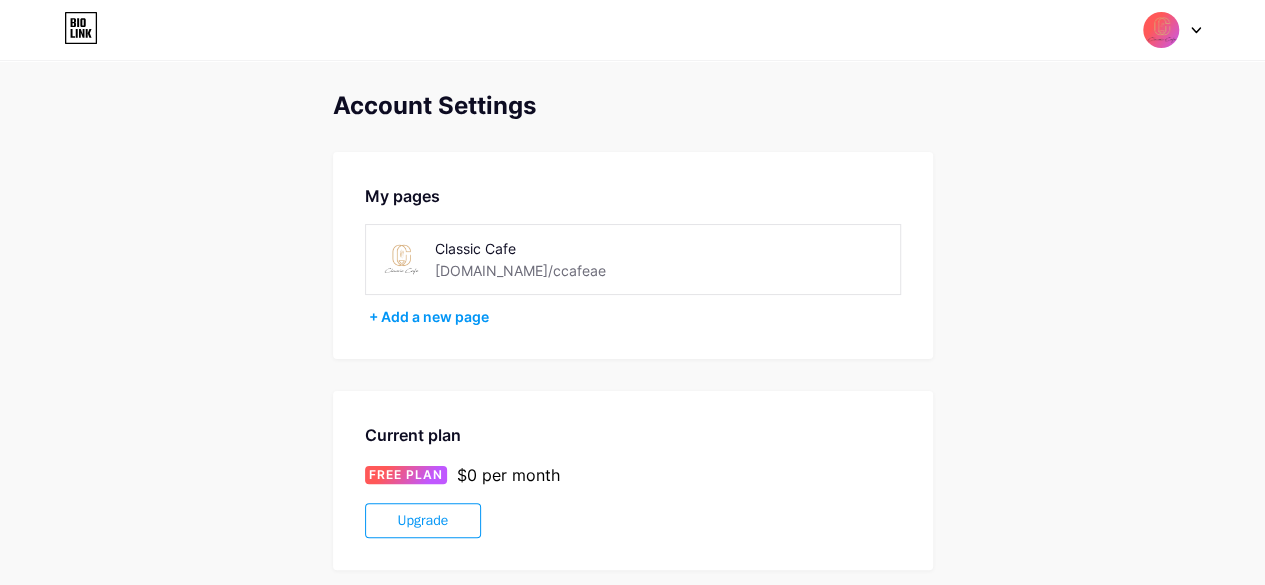 click at bounding box center [1172, 30] 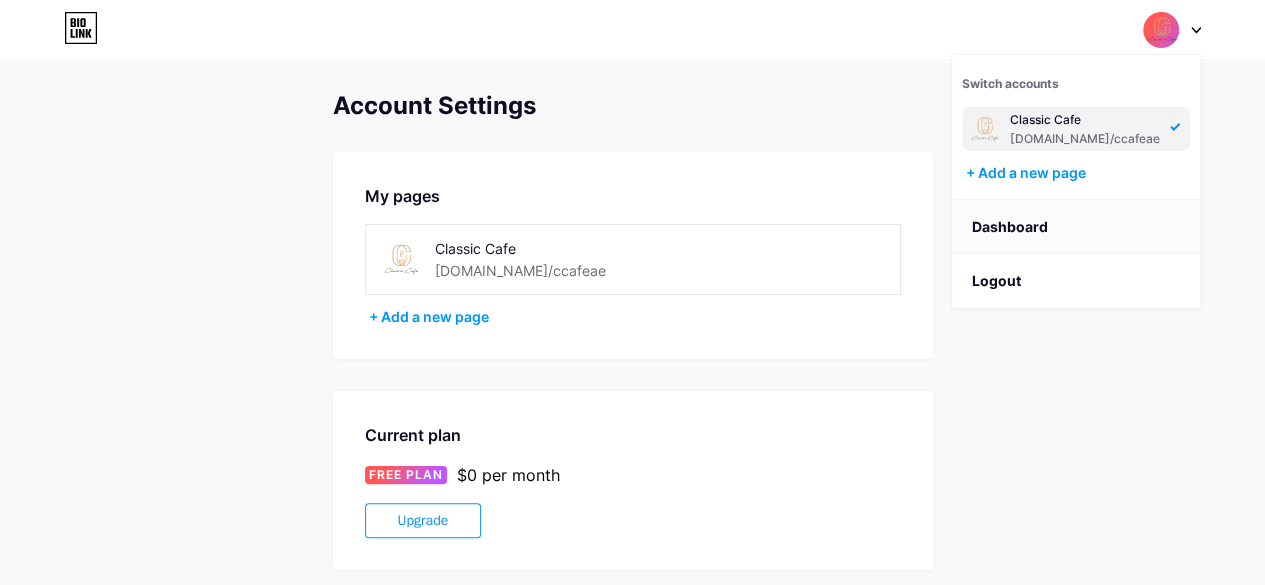 click on "Dashboard" at bounding box center [1076, 227] 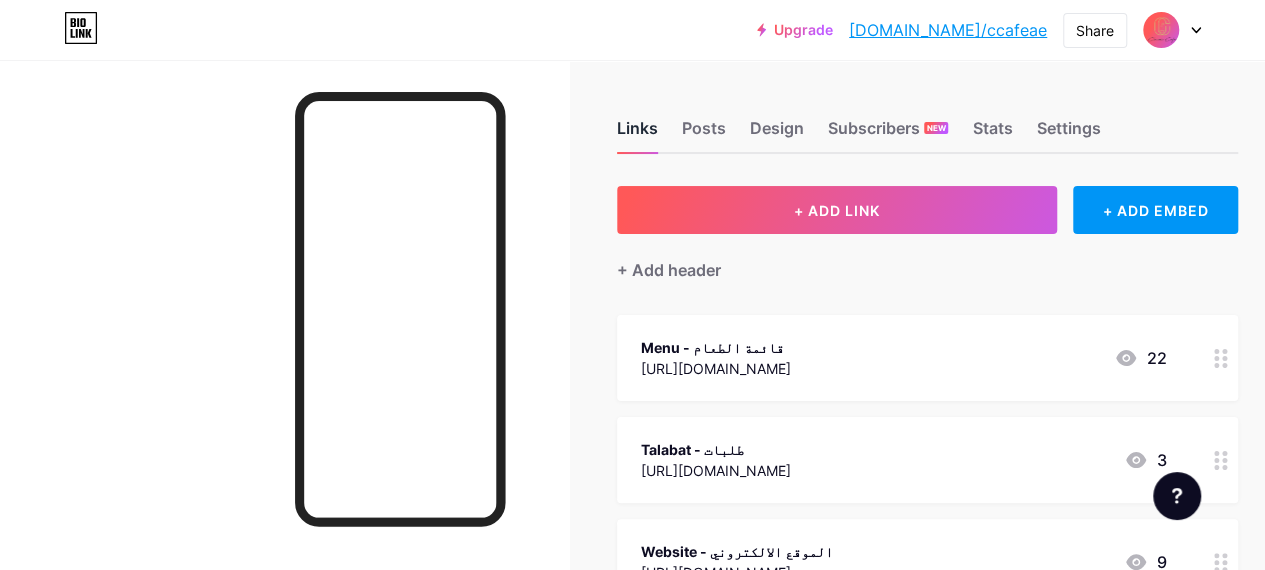 click on "Links" at bounding box center [637, 134] 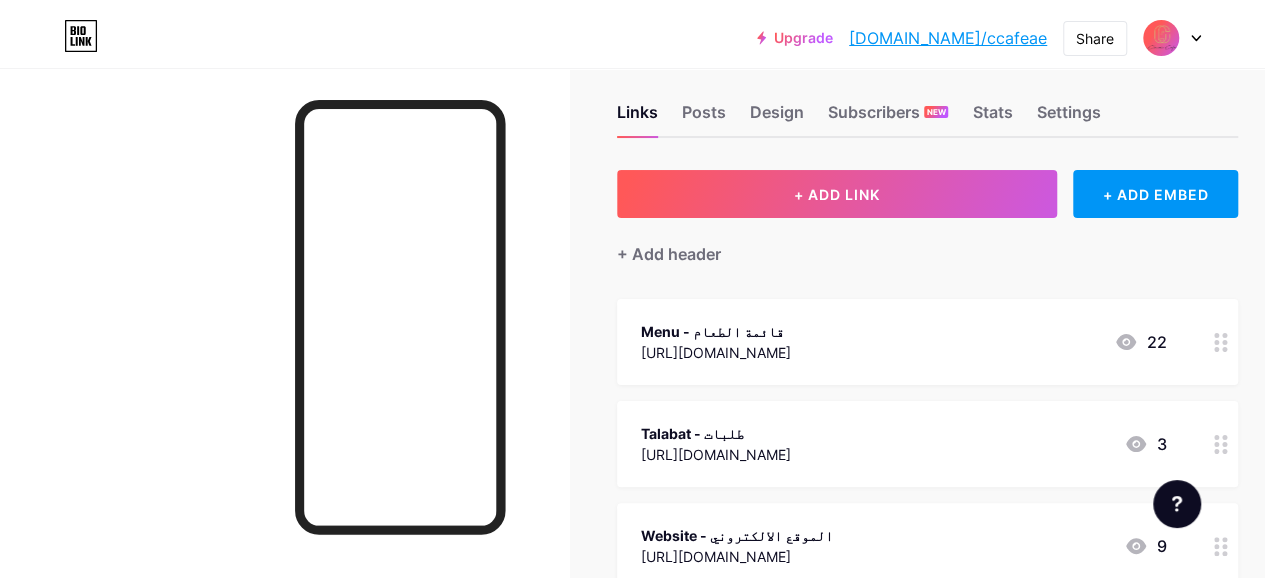 scroll, scrollTop: 0, scrollLeft: 0, axis: both 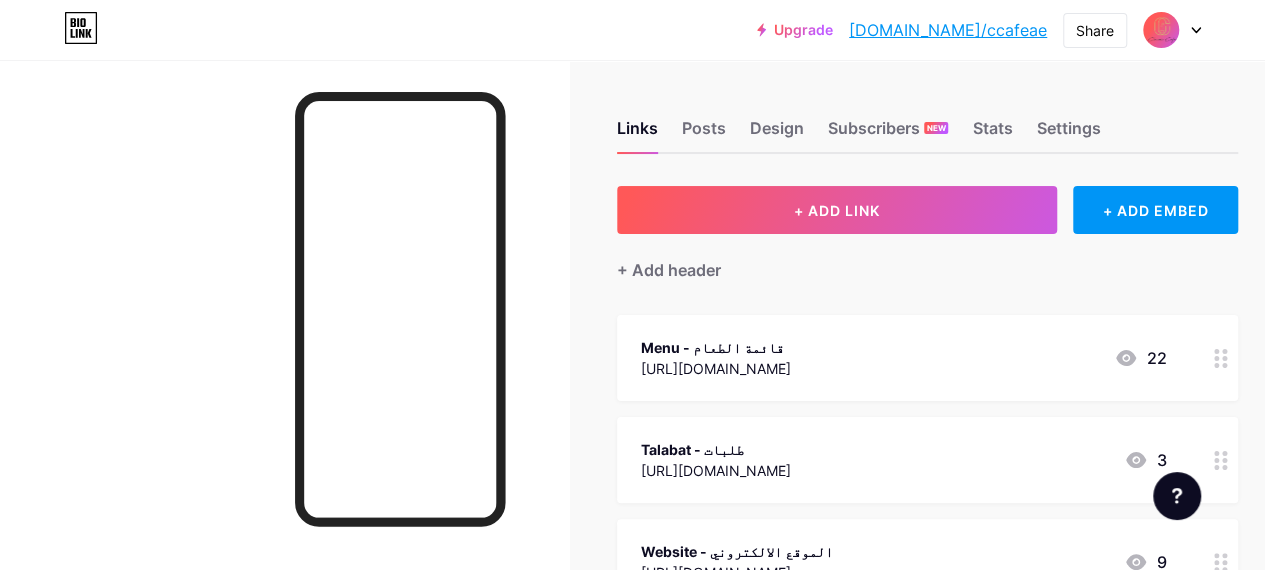 click 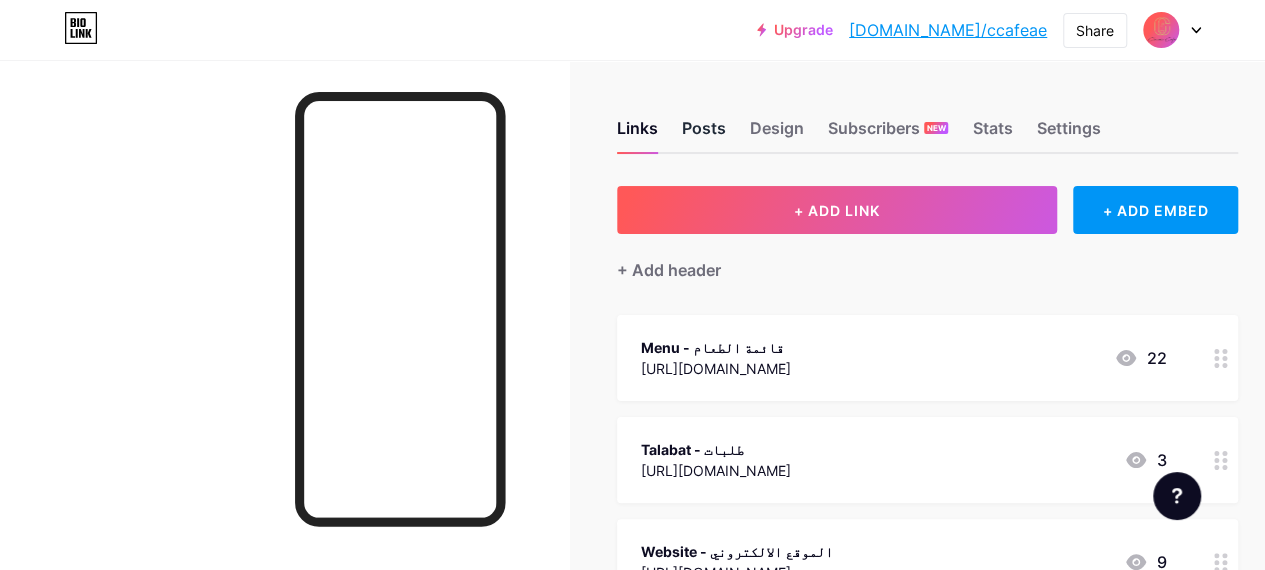 click on "Posts" at bounding box center (704, 134) 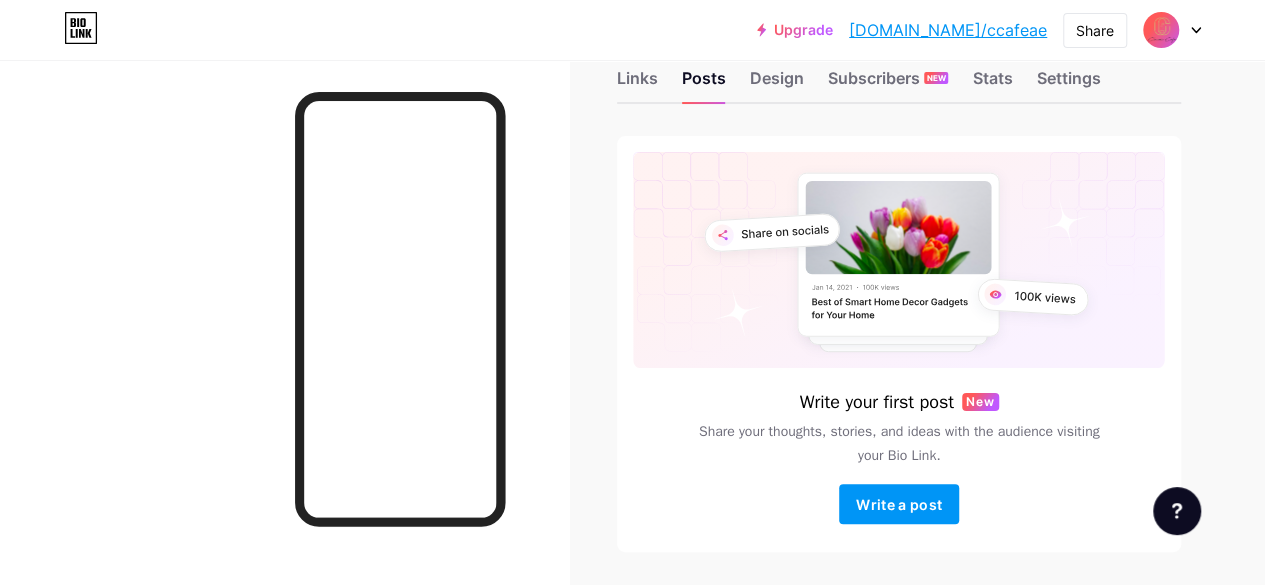 scroll, scrollTop: 0, scrollLeft: 0, axis: both 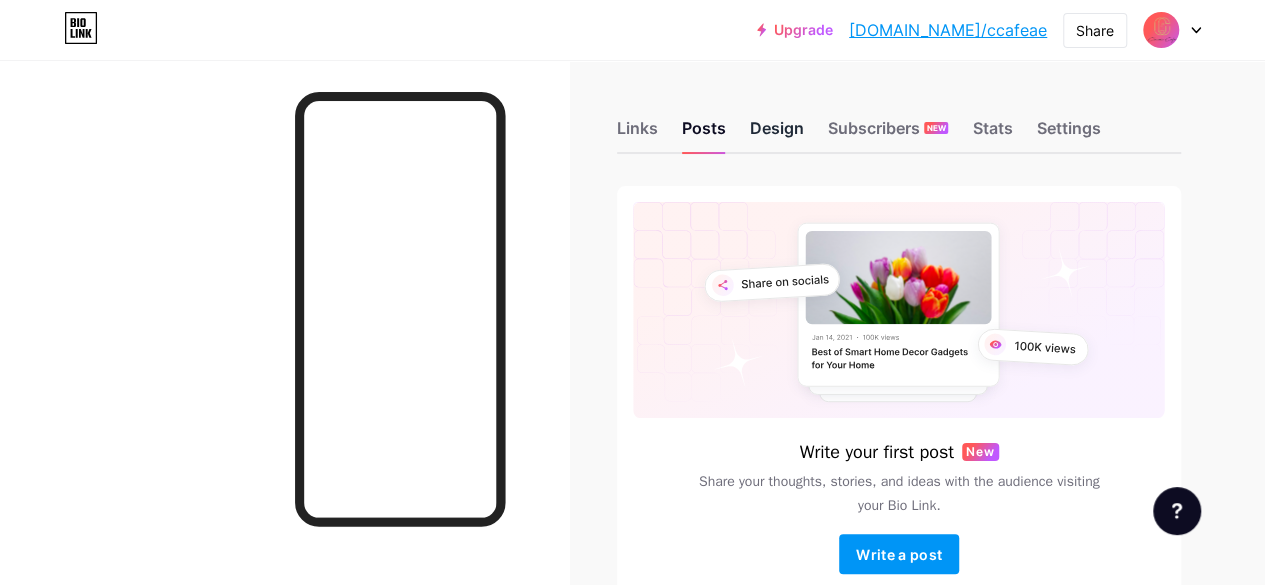 click on "Design" at bounding box center [777, 134] 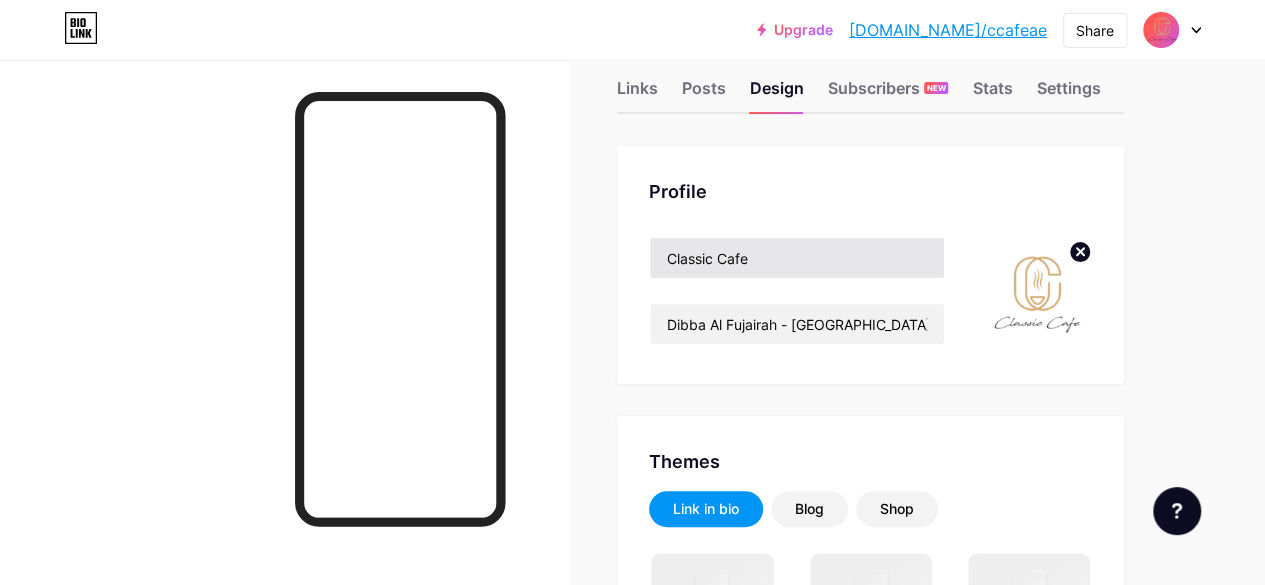 scroll, scrollTop: 100, scrollLeft: 0, axis: vertical 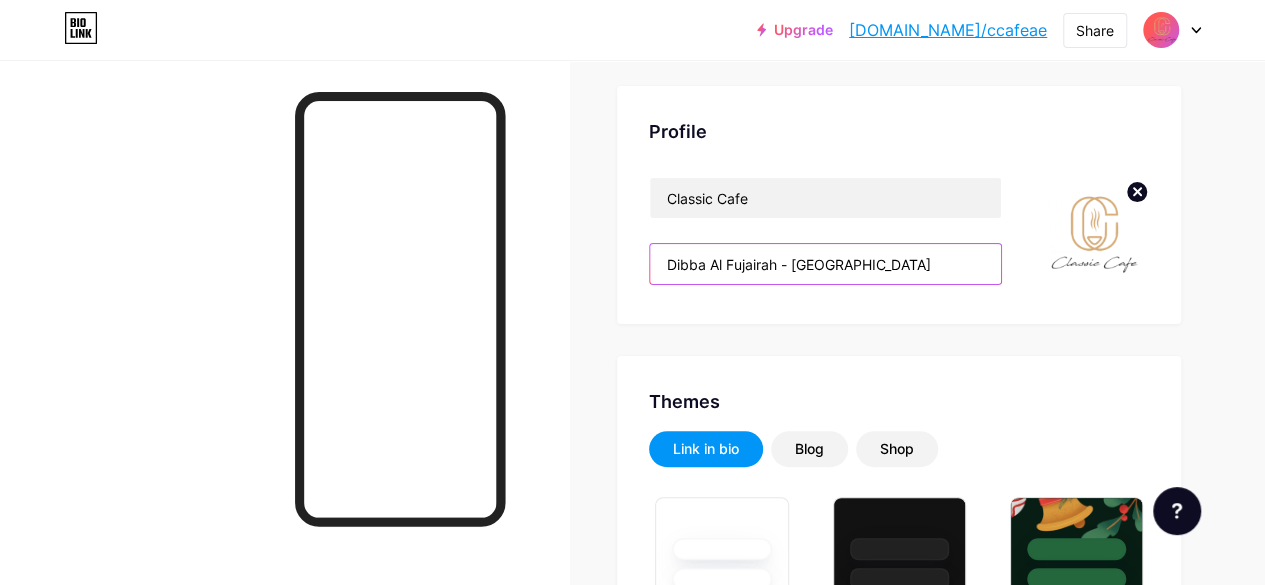 drag, startPoint x: 736, startPoint y: 263, endPoint x: 859, endPoint y: 263, distance: 123 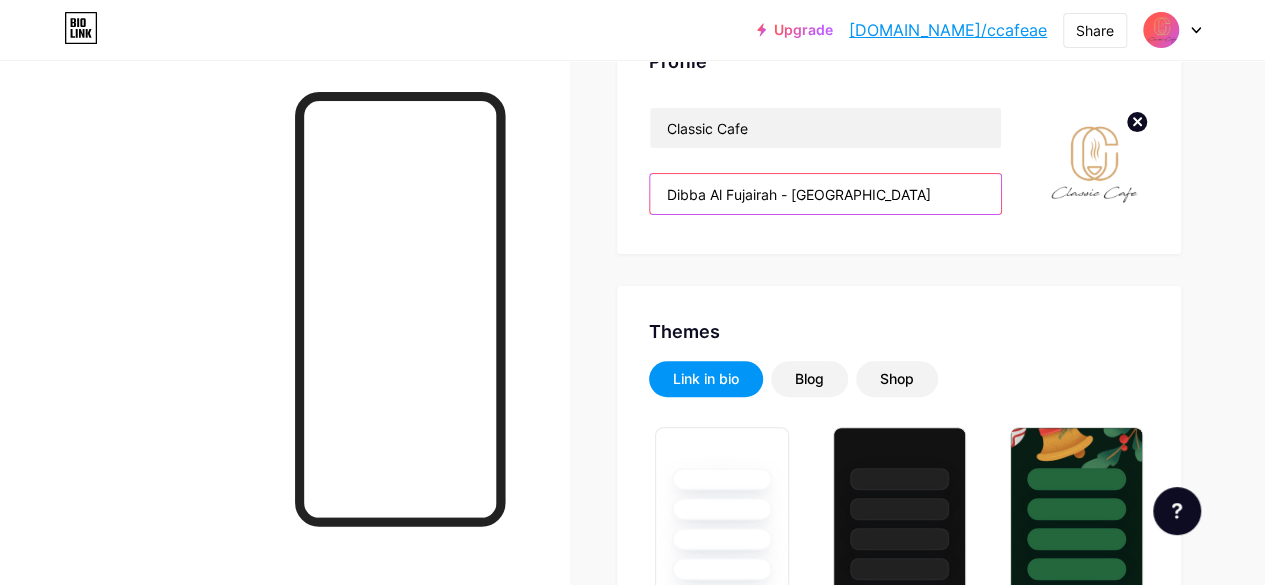 scroll, scrollTop: 300, scrollLeft: 0, axis: vertical 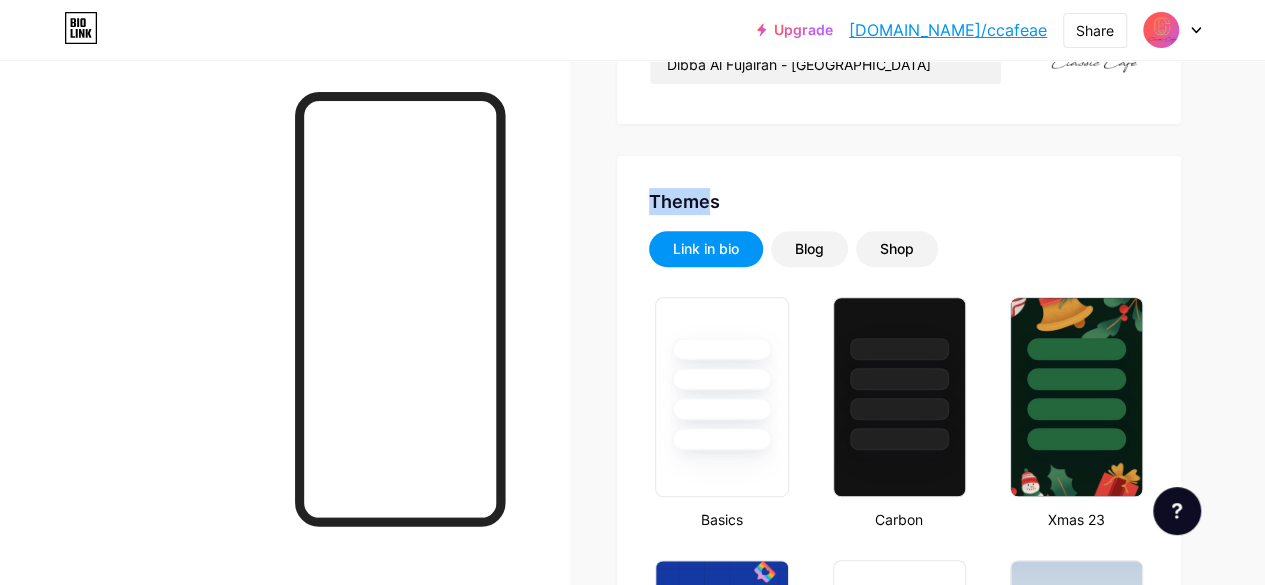 drag, startPoint x: 658, startPoint y: 195, endPoint x: 716, endPoint y: 198, distance: 58.077534 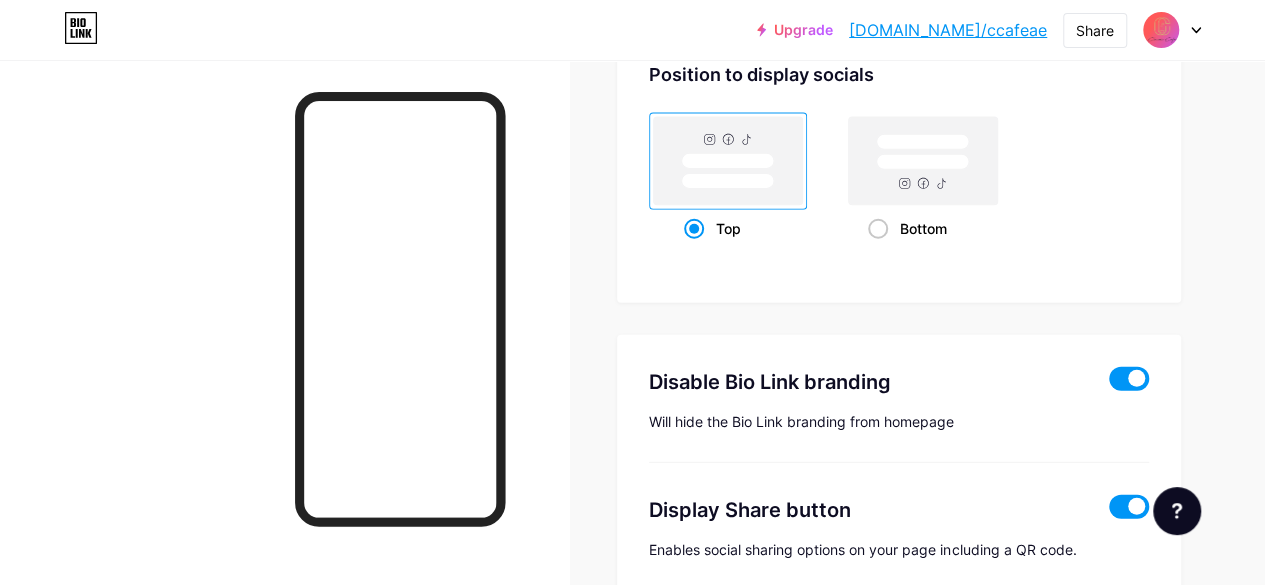 scroll, scrollTop: 2811, scrollLeft: 0, axis: vertical 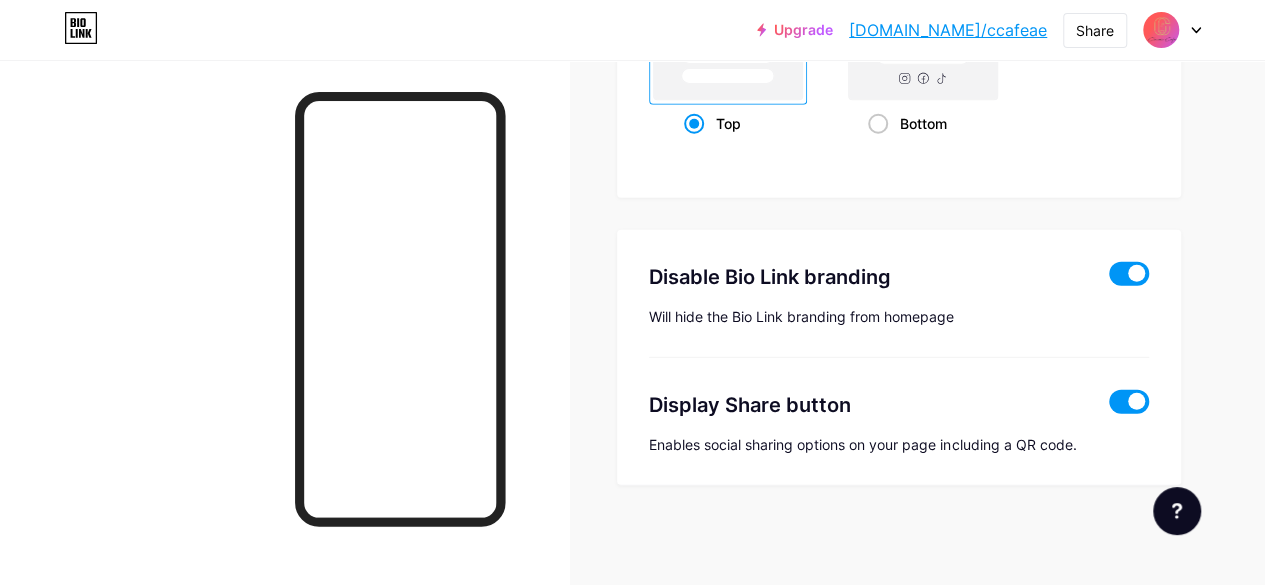 drag, startPoint x: 669, startPoint y: 269, endPoint x: 912, endPoint y: 277, distance: 243.13165 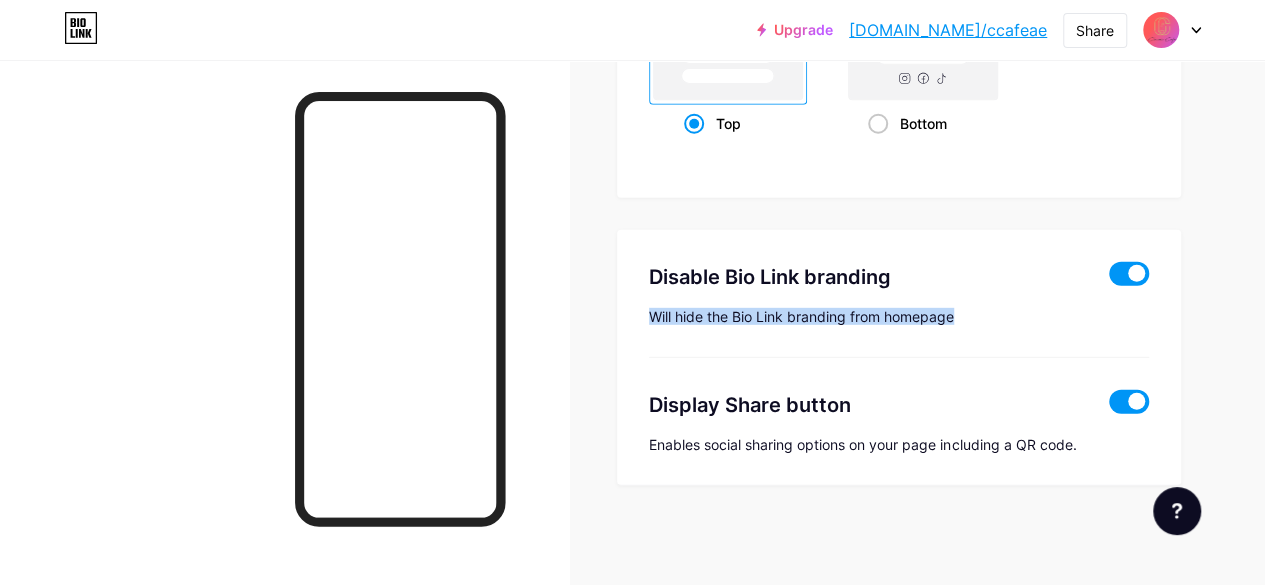 drag, startPoint x: 656, startPoint y: 315, endPoint x: 975, endPoint y: 309, distance: 319.05643 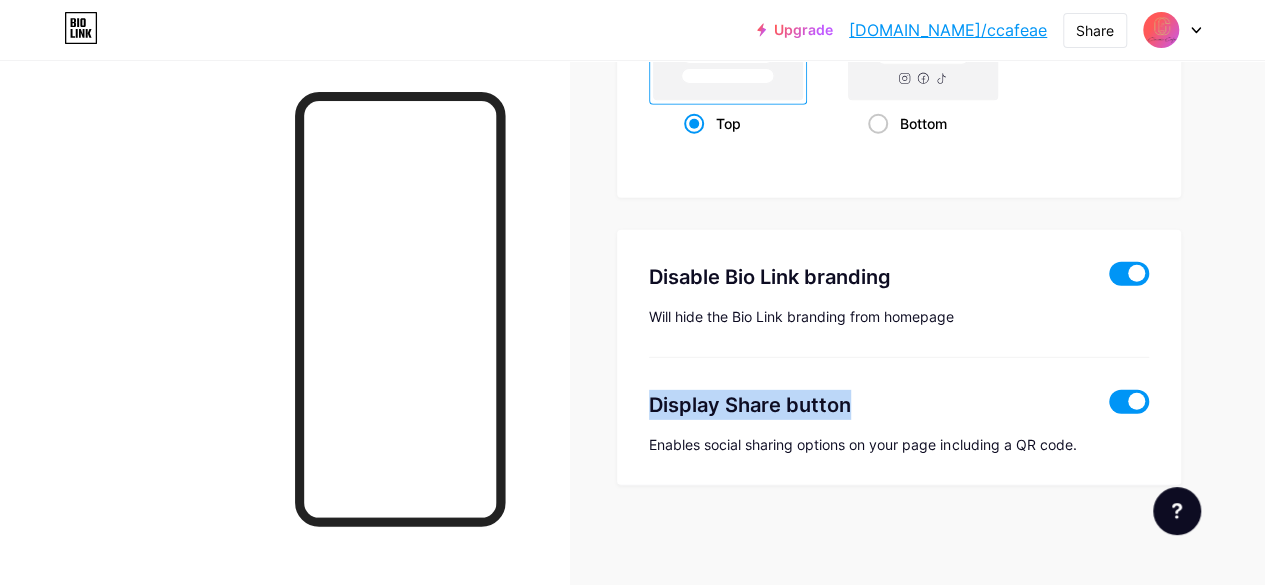 drag, startPoint x: 656, startPoint y: 393, endPoint x: 906, endPoint y: 390, distance: 250.018 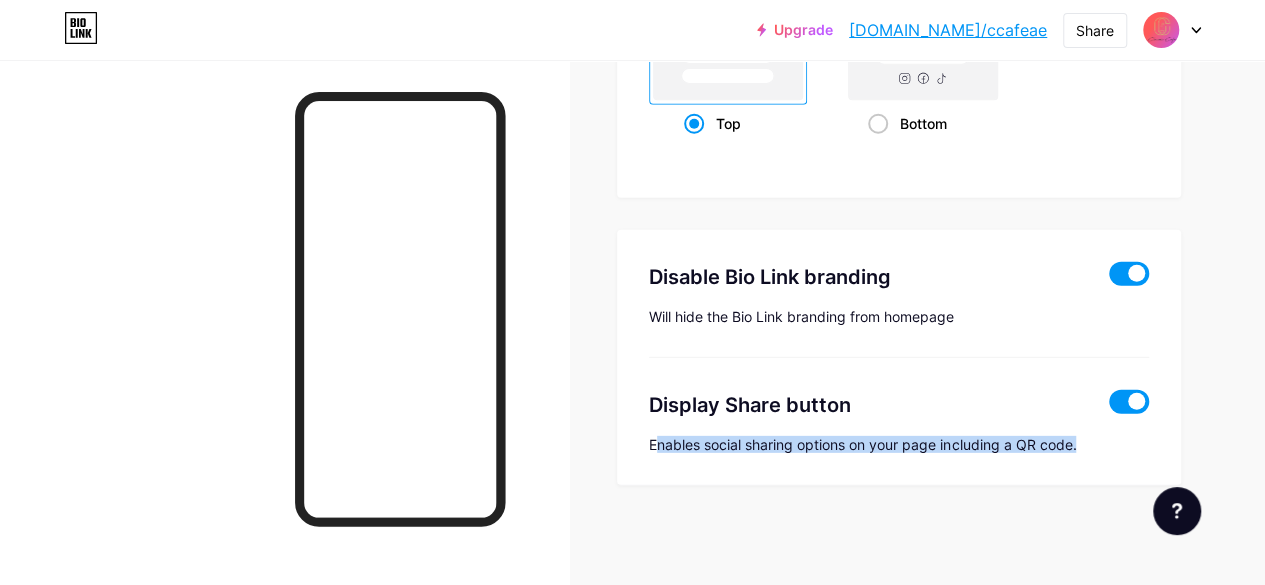 drag, startPoint x: 668, startPoint y: 446, endPoint x: 1142, endPoint y: 455, distance: 474.08545 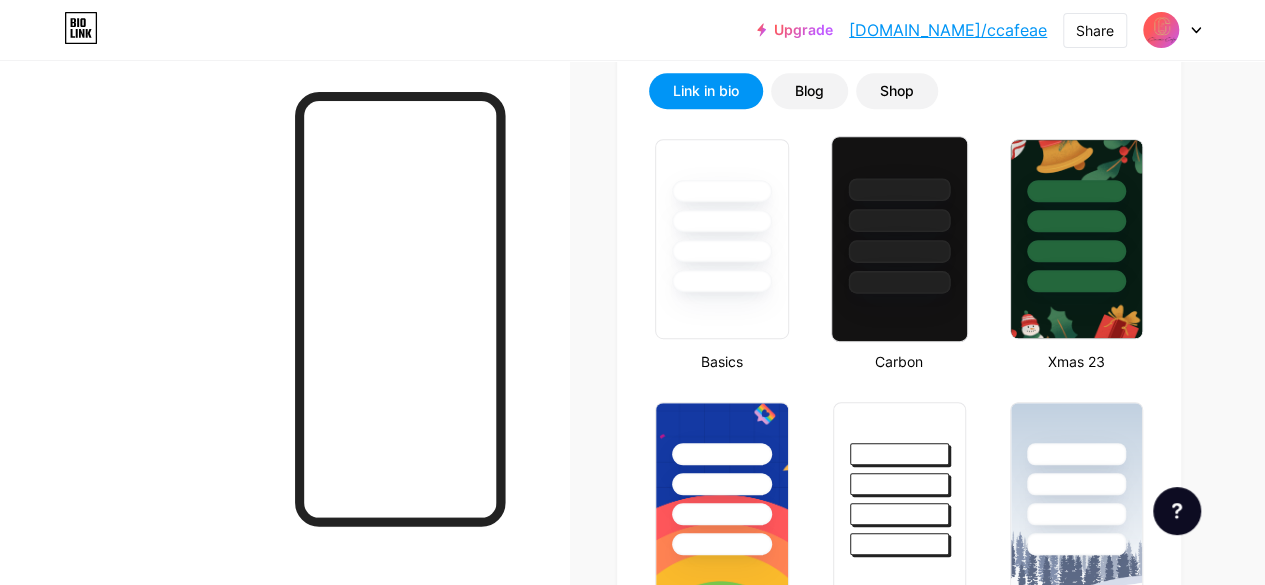 scroll, scrollTop: 11, scrollLeft: 0, axis: vertical 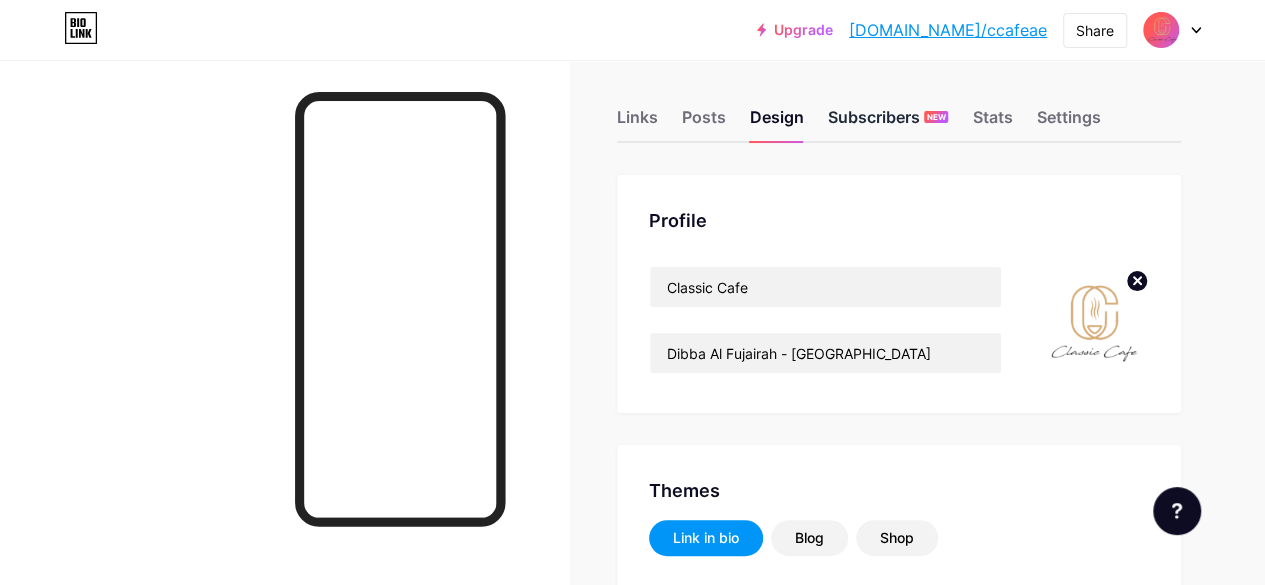 click on "Subscribers
NEW" at bounding box center (888, 123) 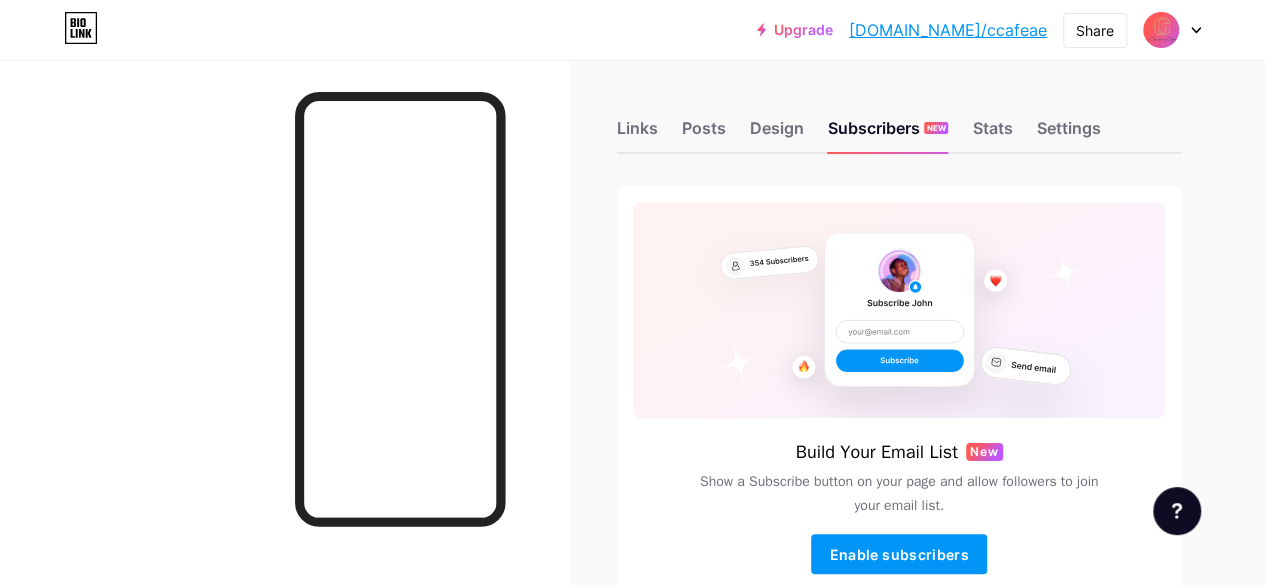 click on "Links
Posts
Design
Subscribers
NEW
Stats
Settings" at bounding box center [899, 119] 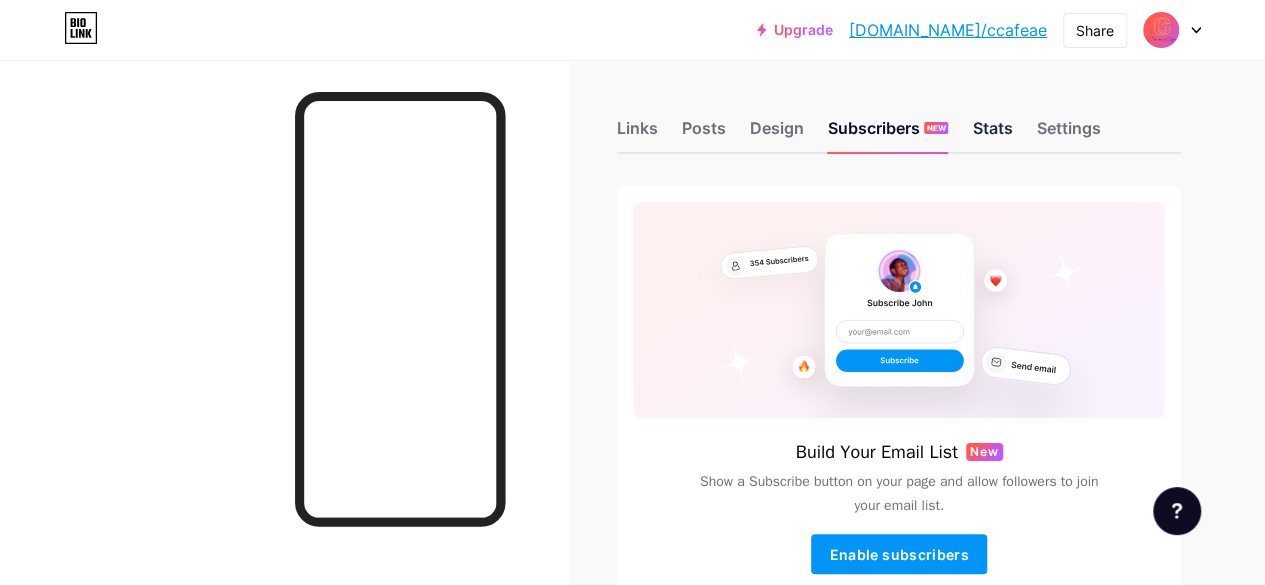 click on "Stats" at bounding box center [992, 134] 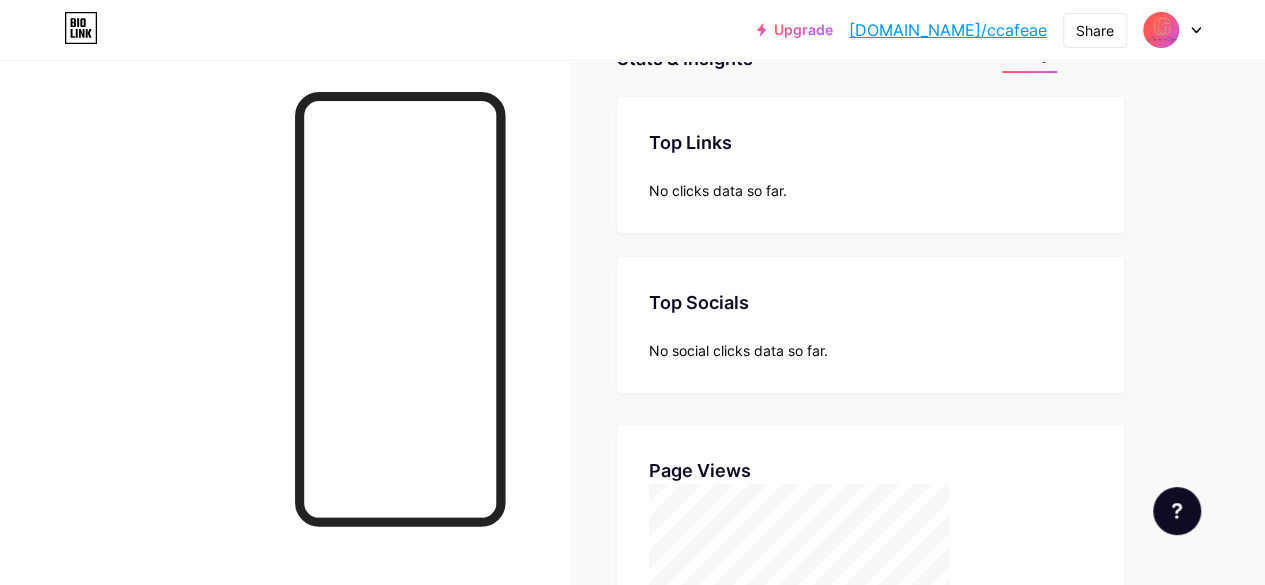 scroll, scrollTop: 0, scrollLeft: 0, axis: both 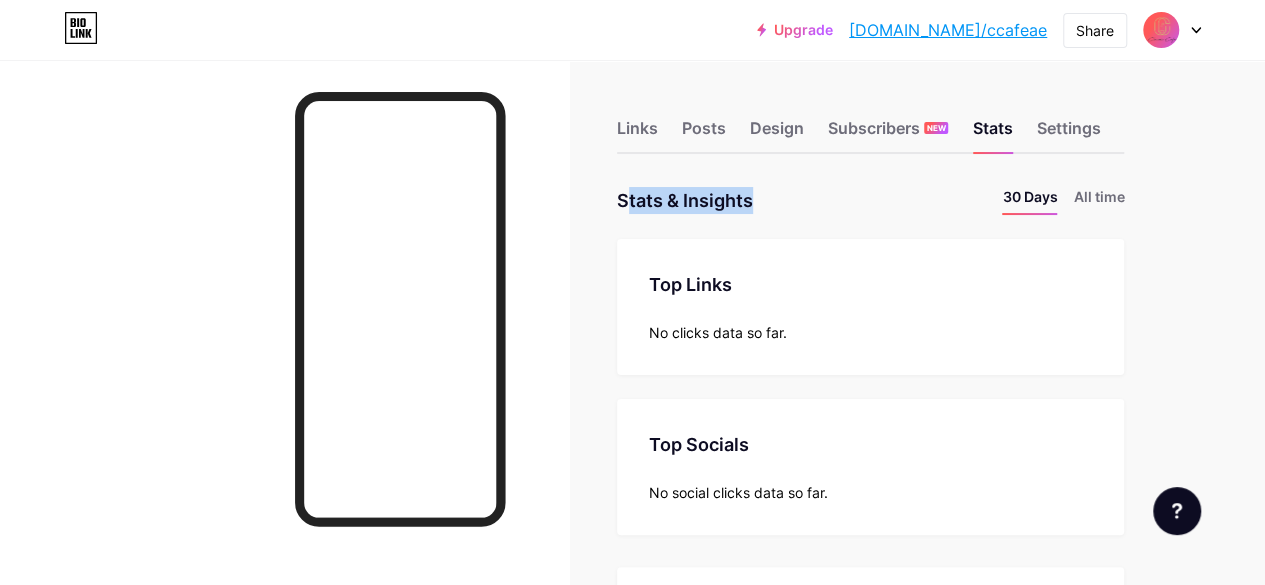 drag, startPoint x: 632, startPoint y: 193, endPoint x: 788, endPoint y: 215, distance: 157.54364 